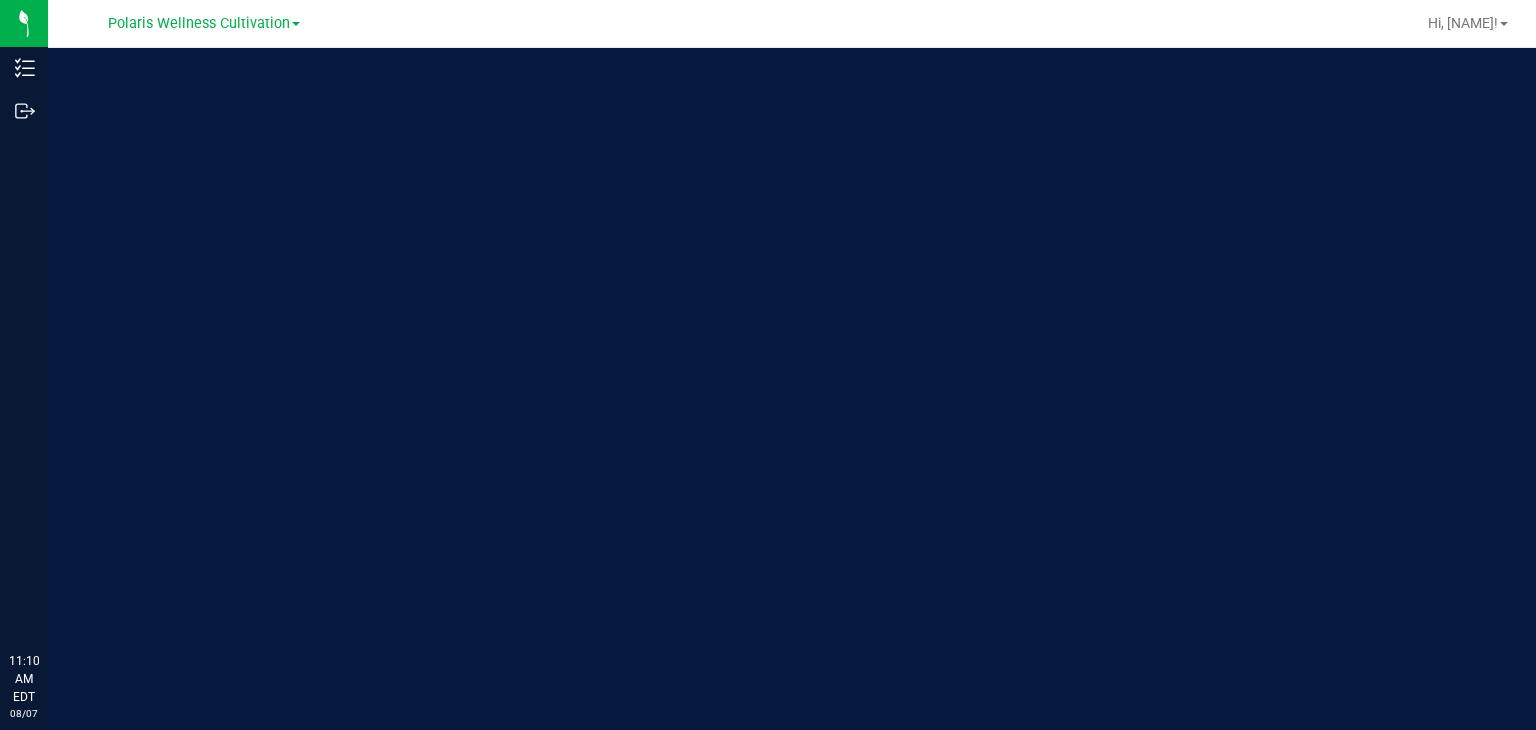 scroll, scrollTop: 0, scrollLeft: 0, axis: both 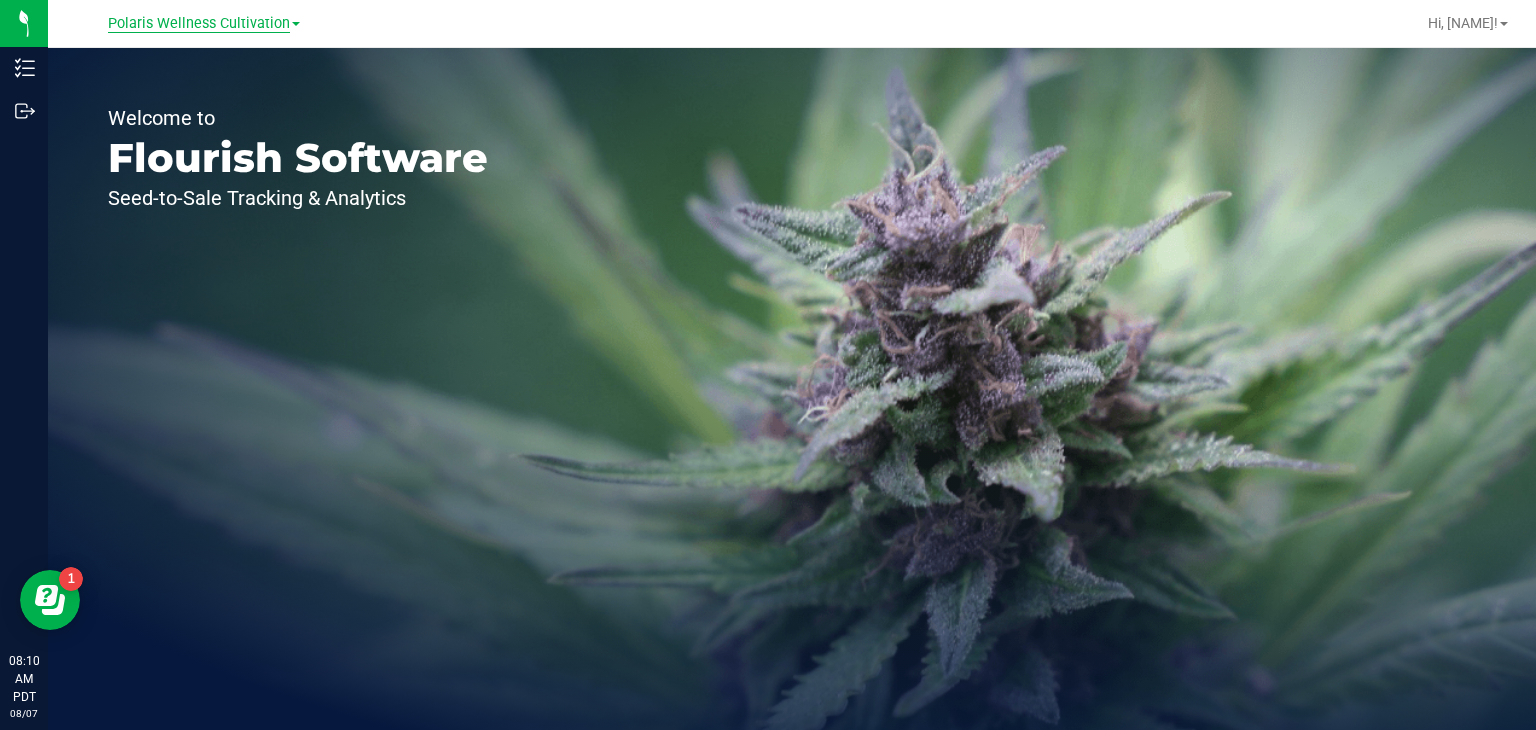 click on "Polaris Wellness Cultivation" at bounding box center [199, 24] 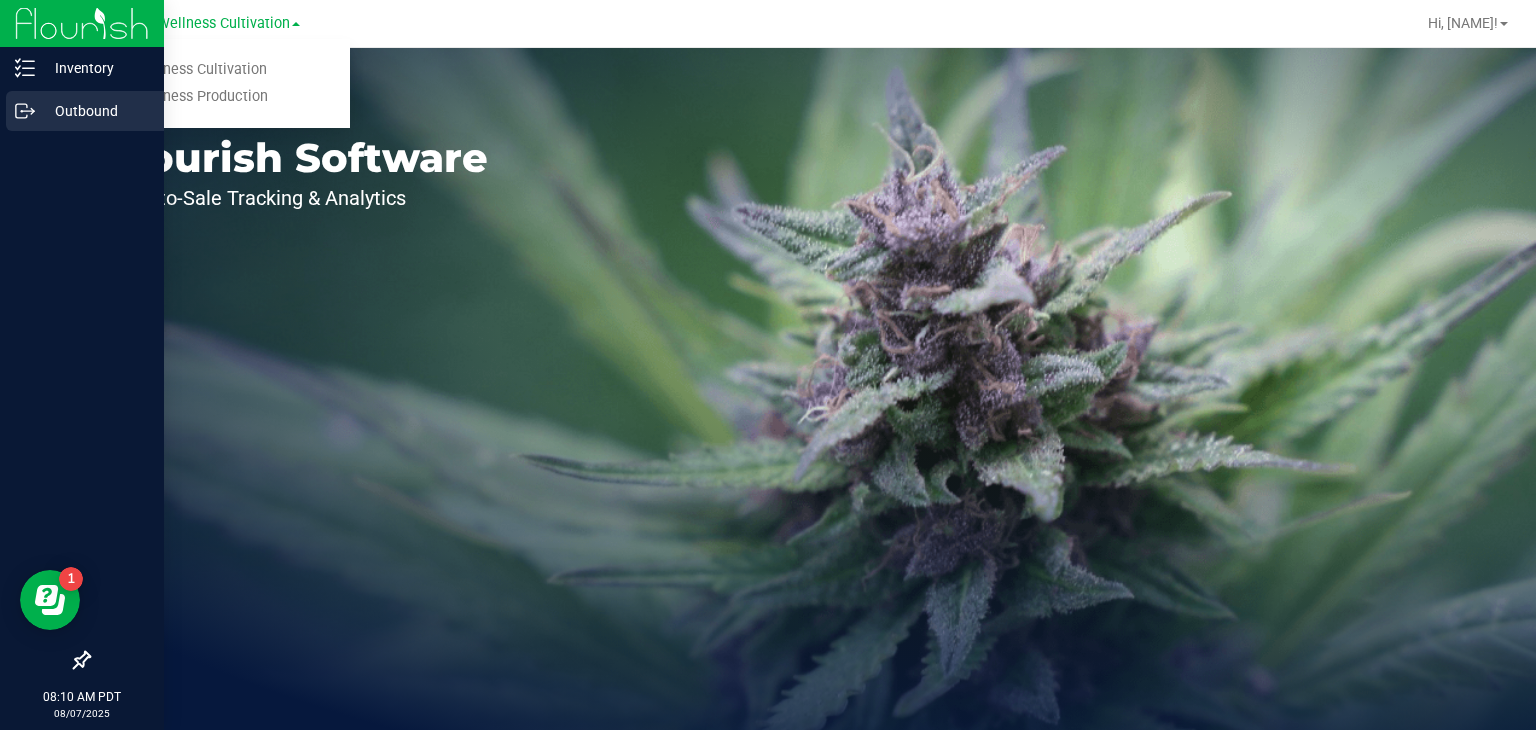 click 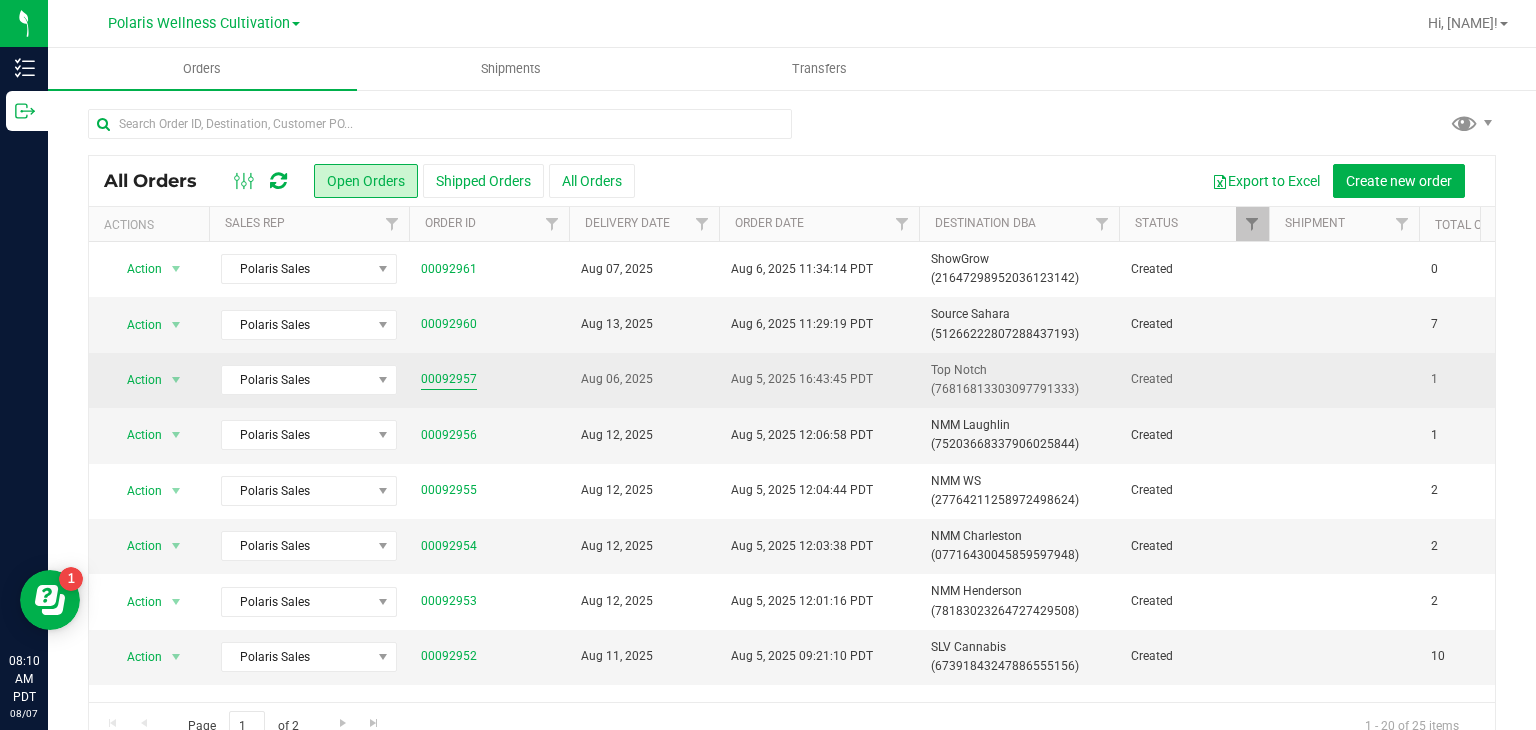 click on "00092957" at bounding box center (449, 379) 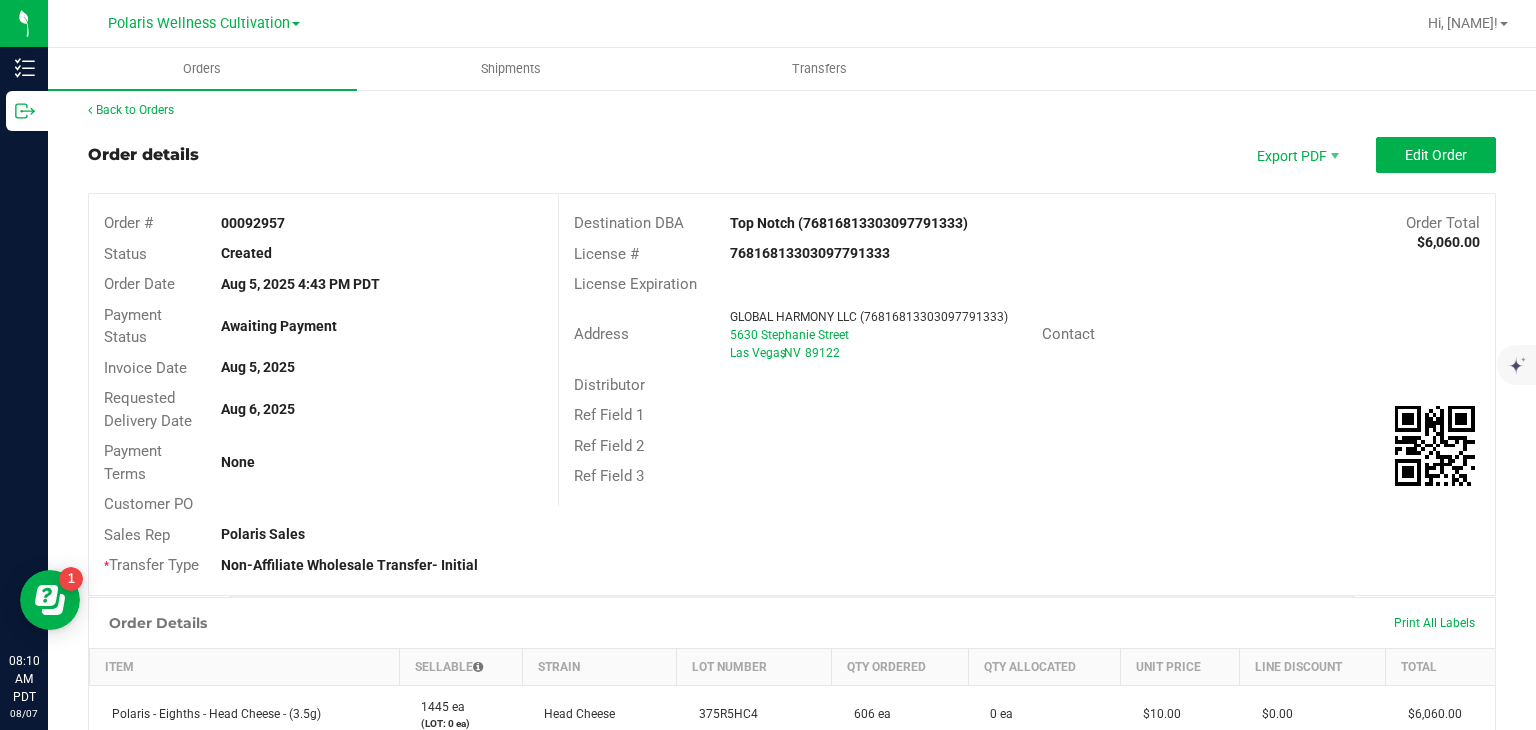 scroll, scrollTop: 0, scrollLeft: 0, axis: both 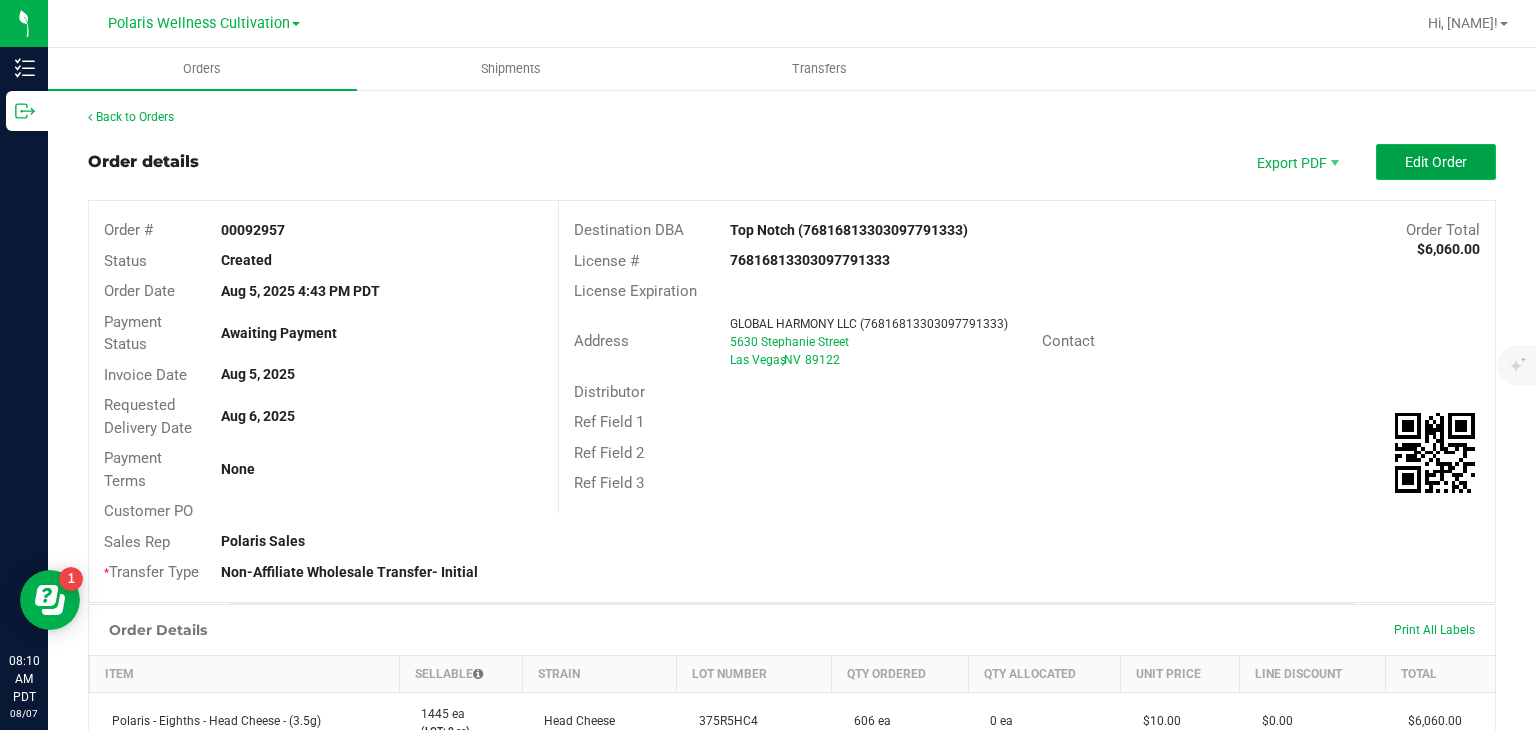 click on "Edit Order" at bounding box center [1436, 162] 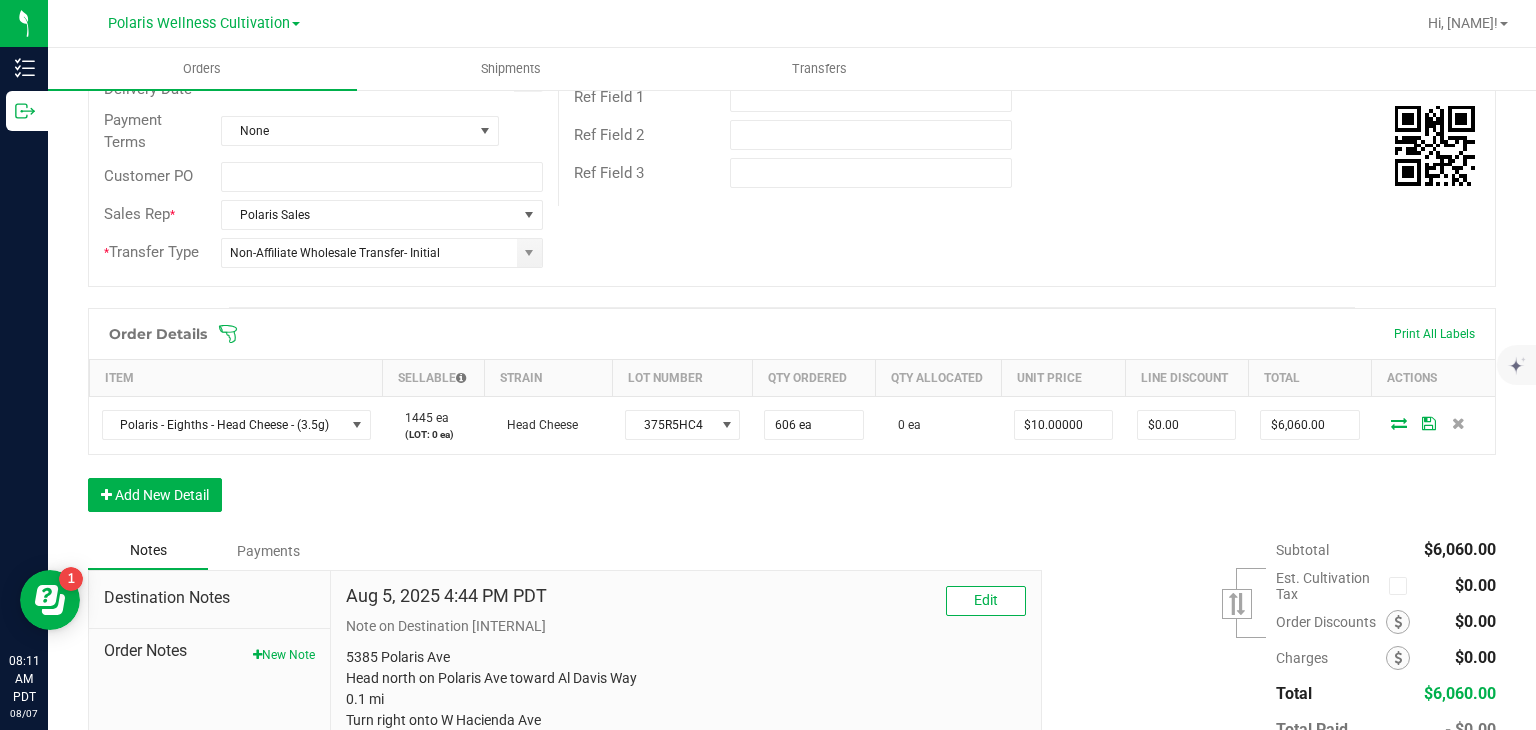 scroll, scrollTop: 308, scrollLeft: 0, axis: vertical 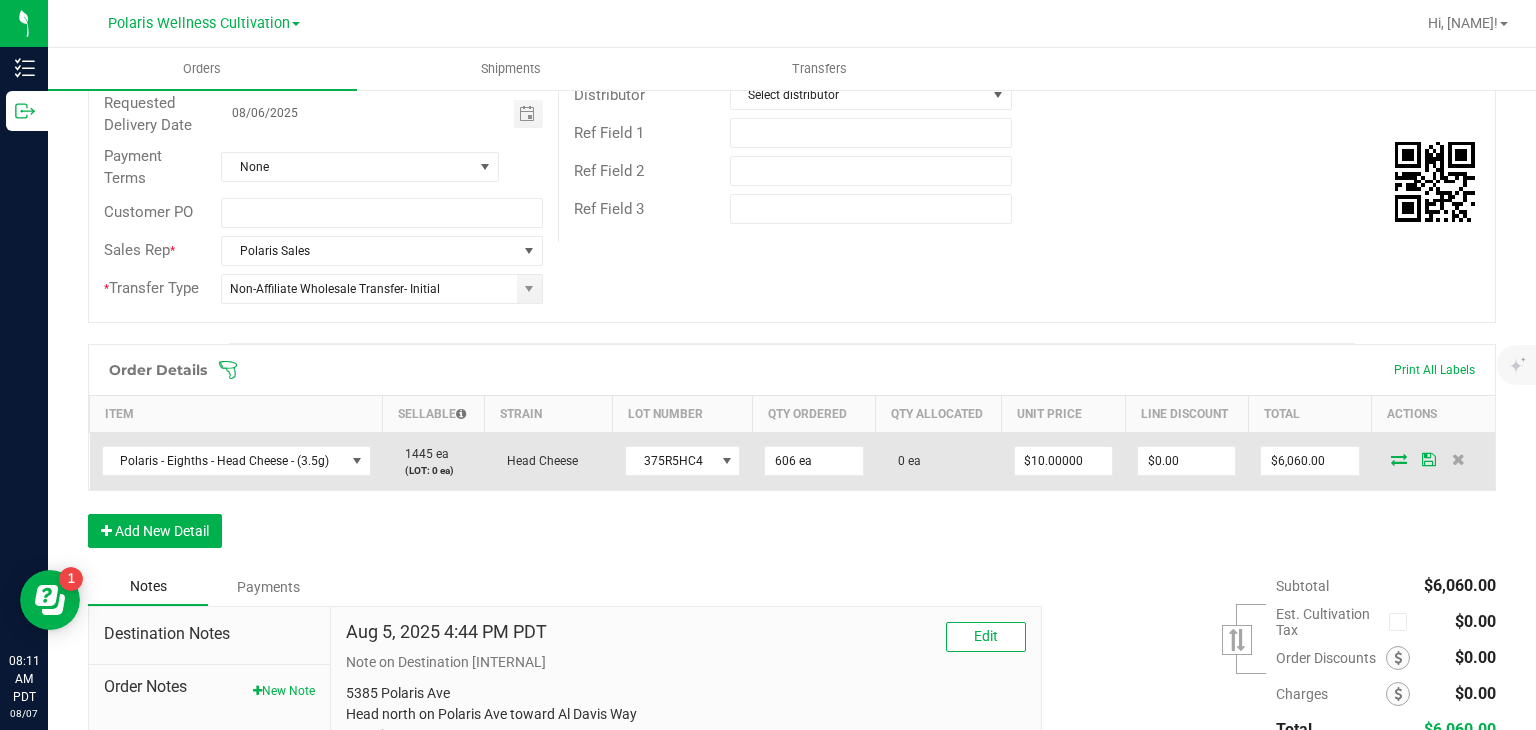 click at bounding box center (1399, 459) 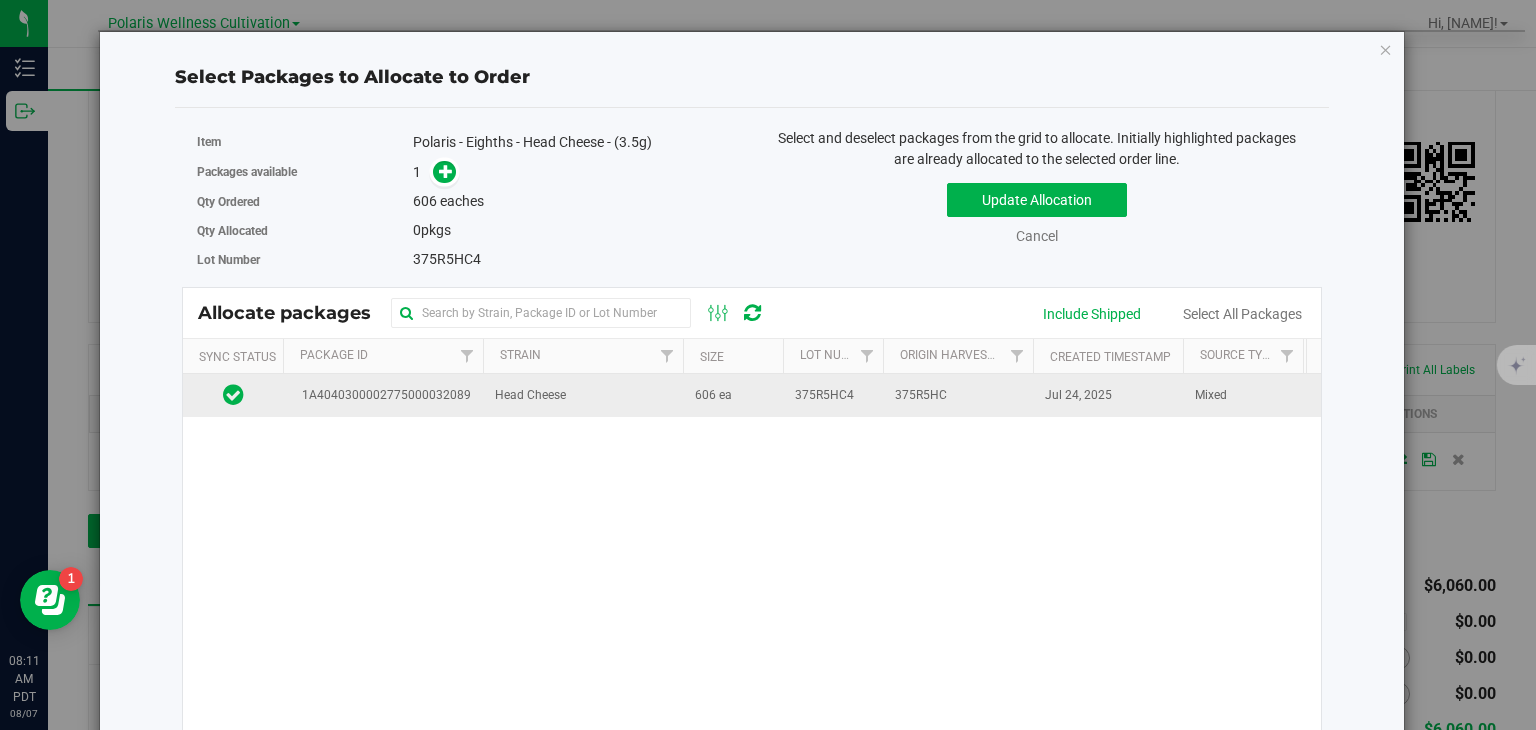 click on "606 ea" at bounding box center [733, 395] 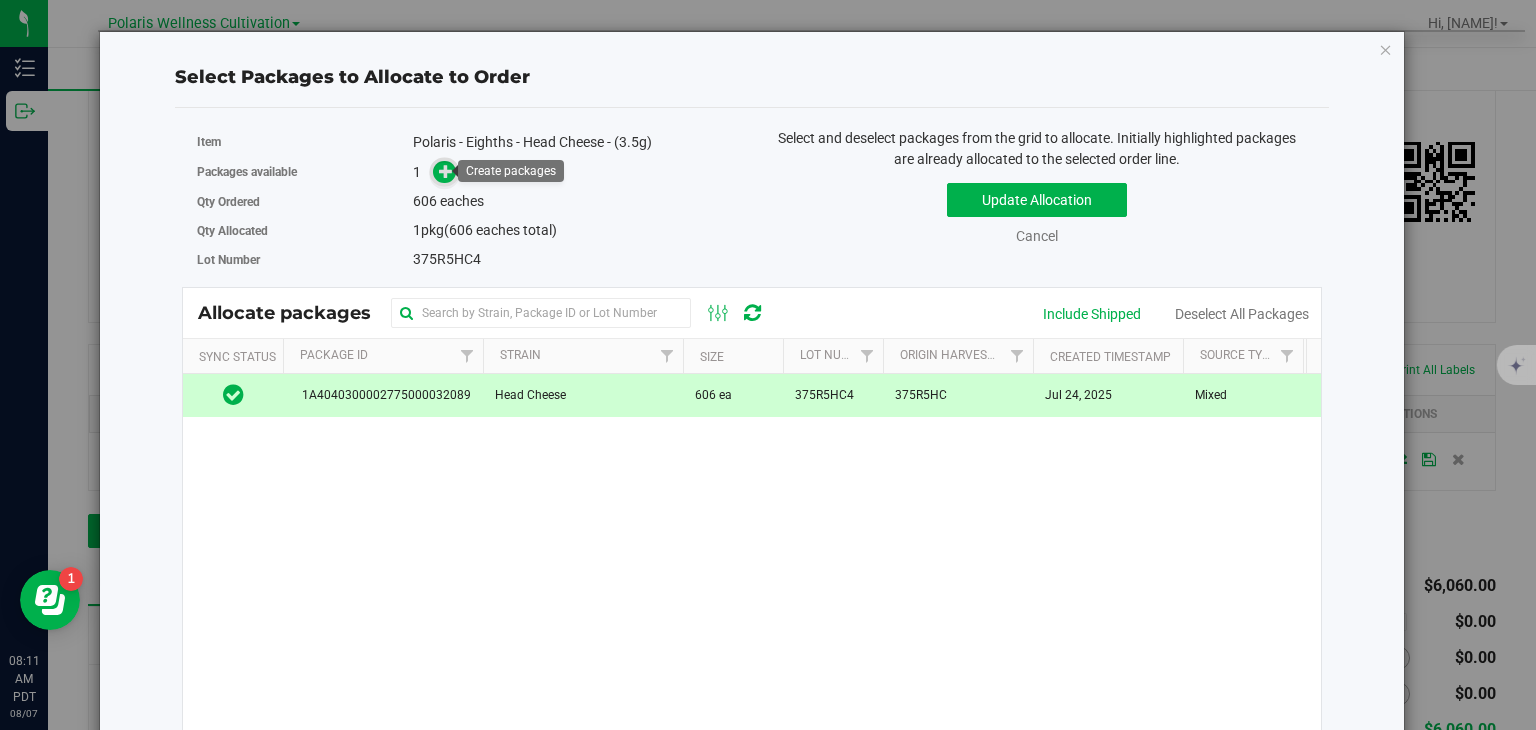 click at bounding box center [444, 172] 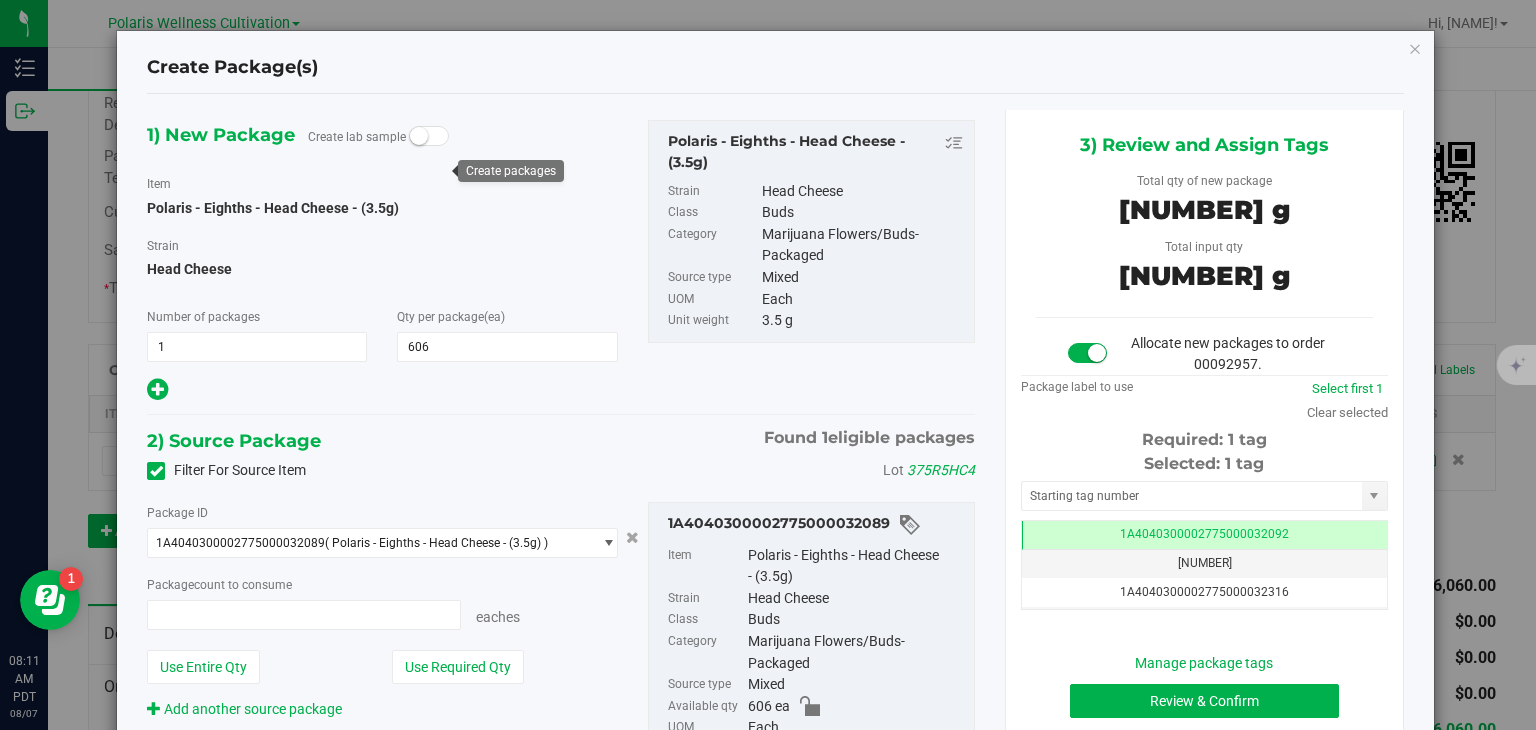 type on "606 ea" 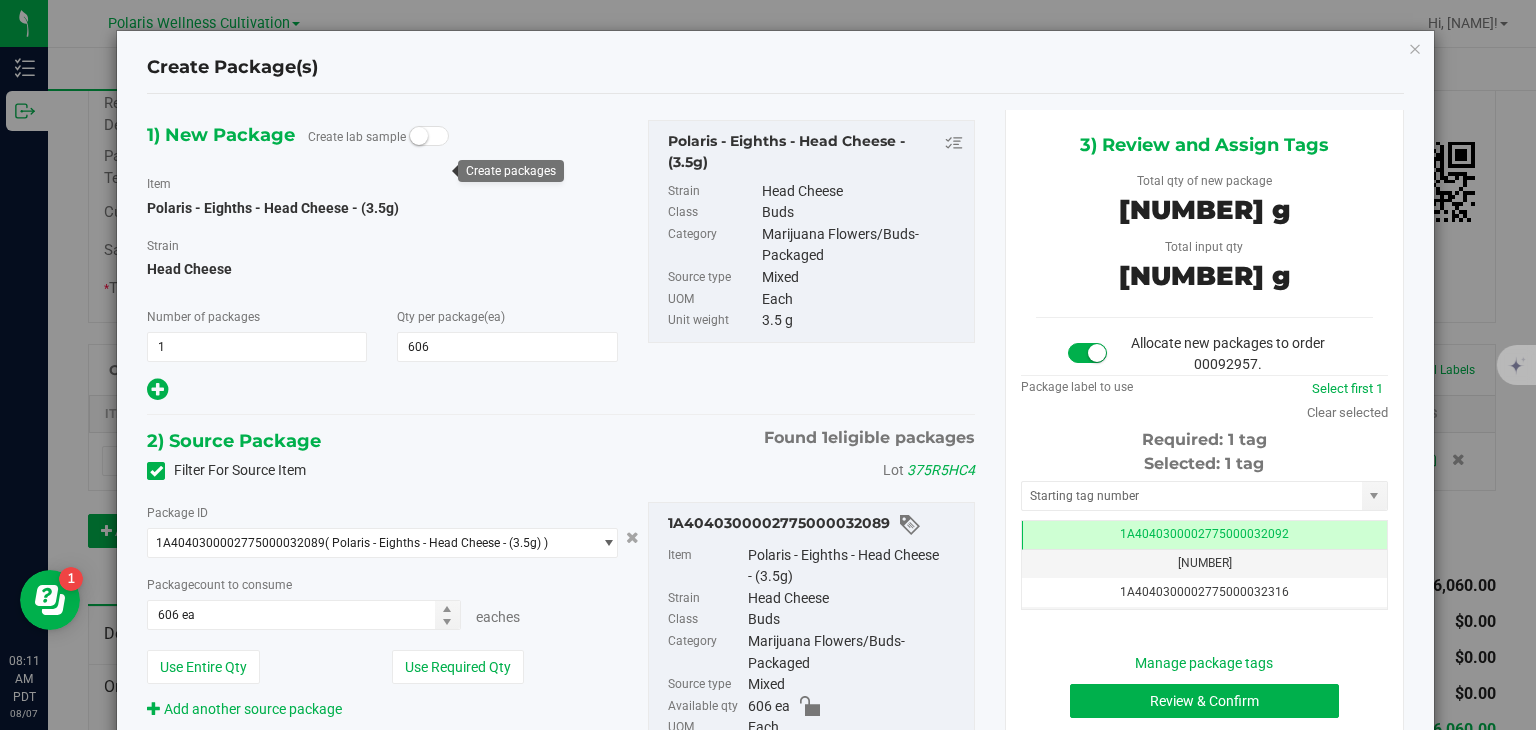 scroll, scrollTop: 0, scrollLeft: 0, axis: both 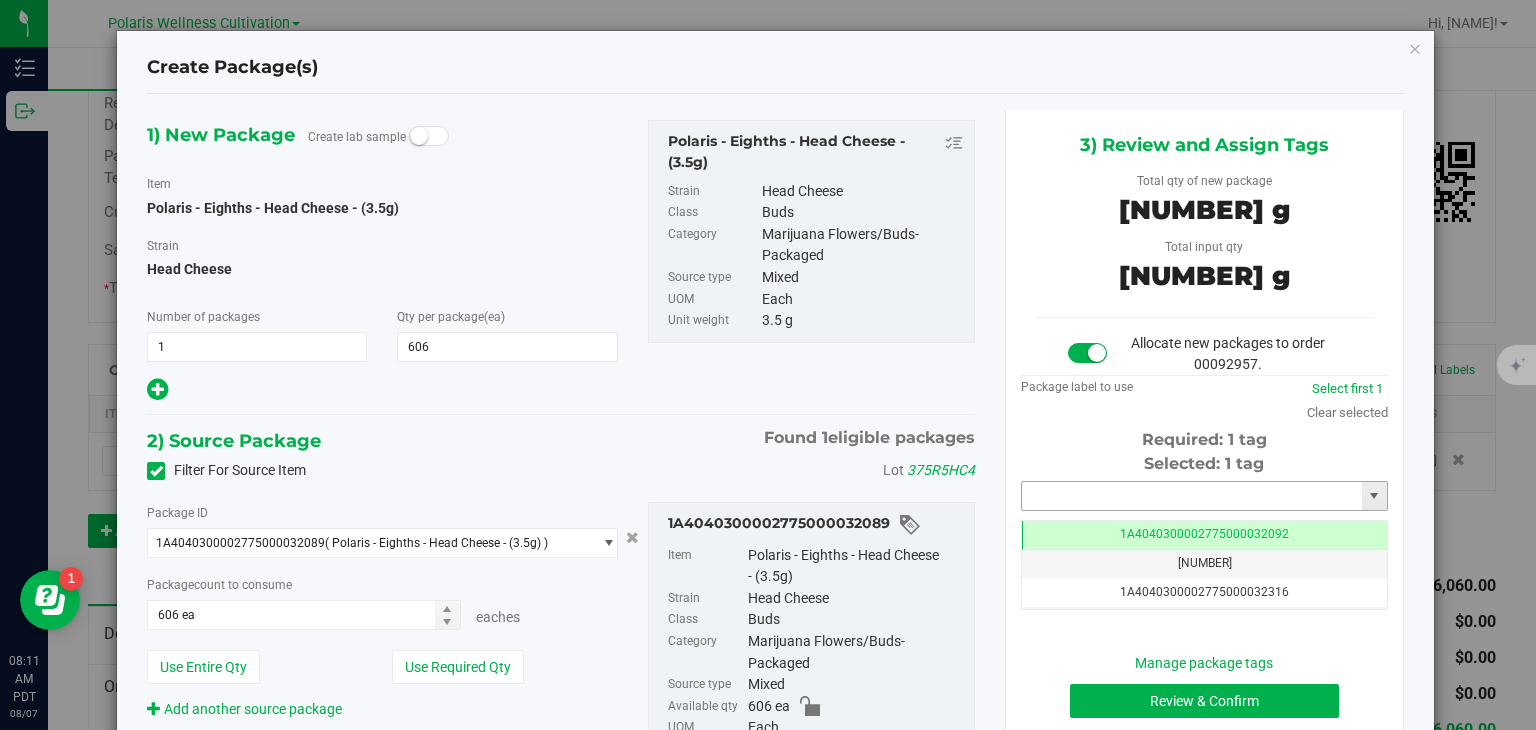 click at bounding box center (1192, 496) 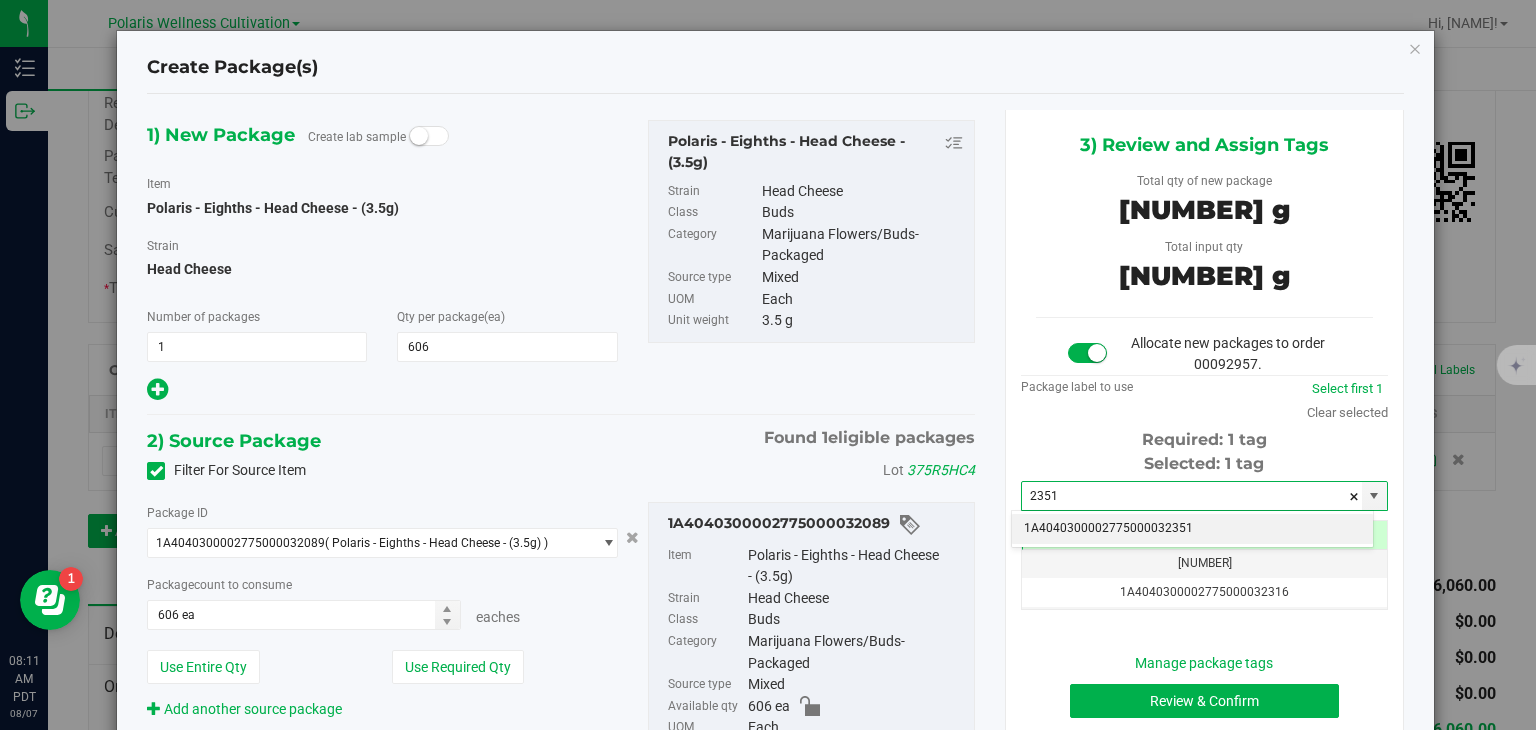 click on "1A4040300002775000032351" at bounding box center [1192, 529] 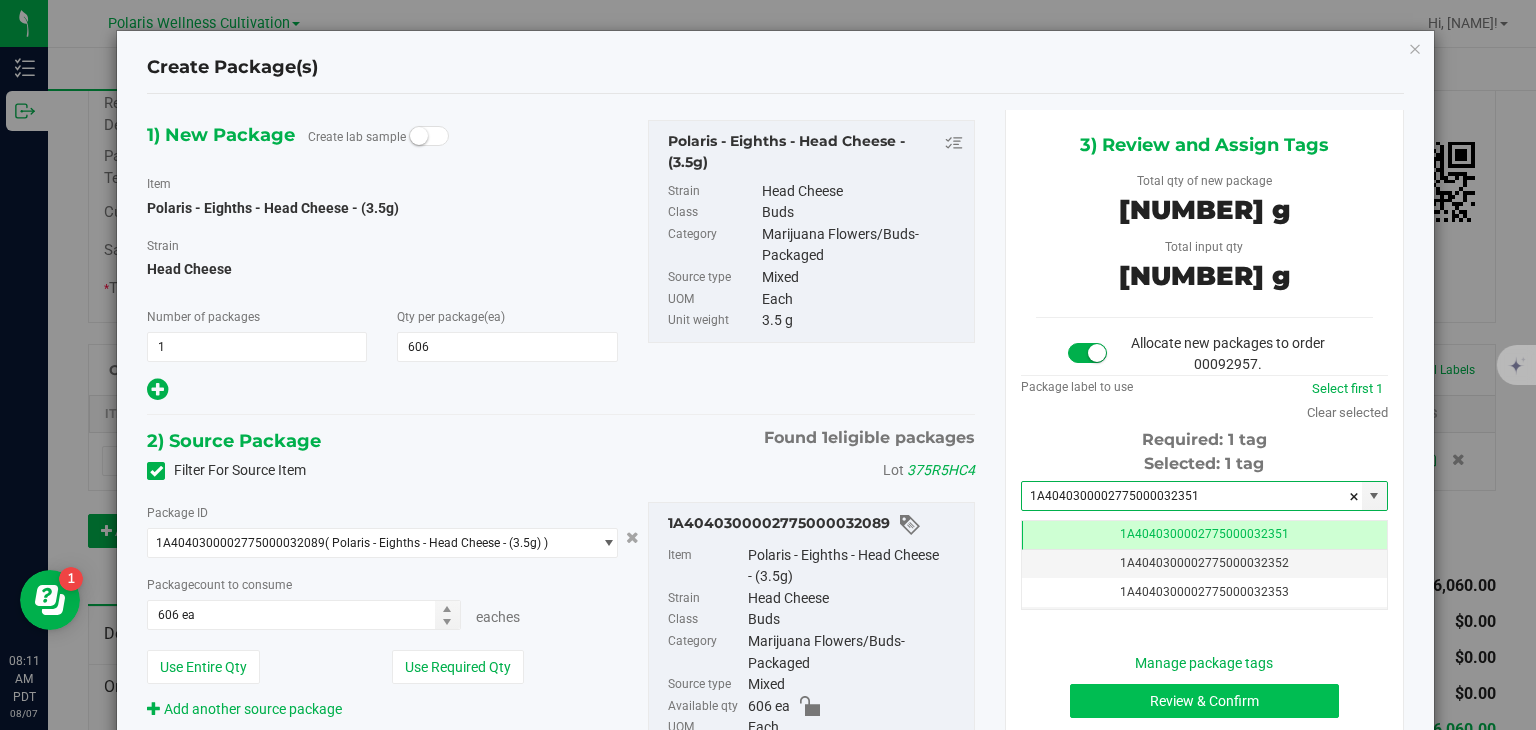 type on "1A4040300002775000032351" 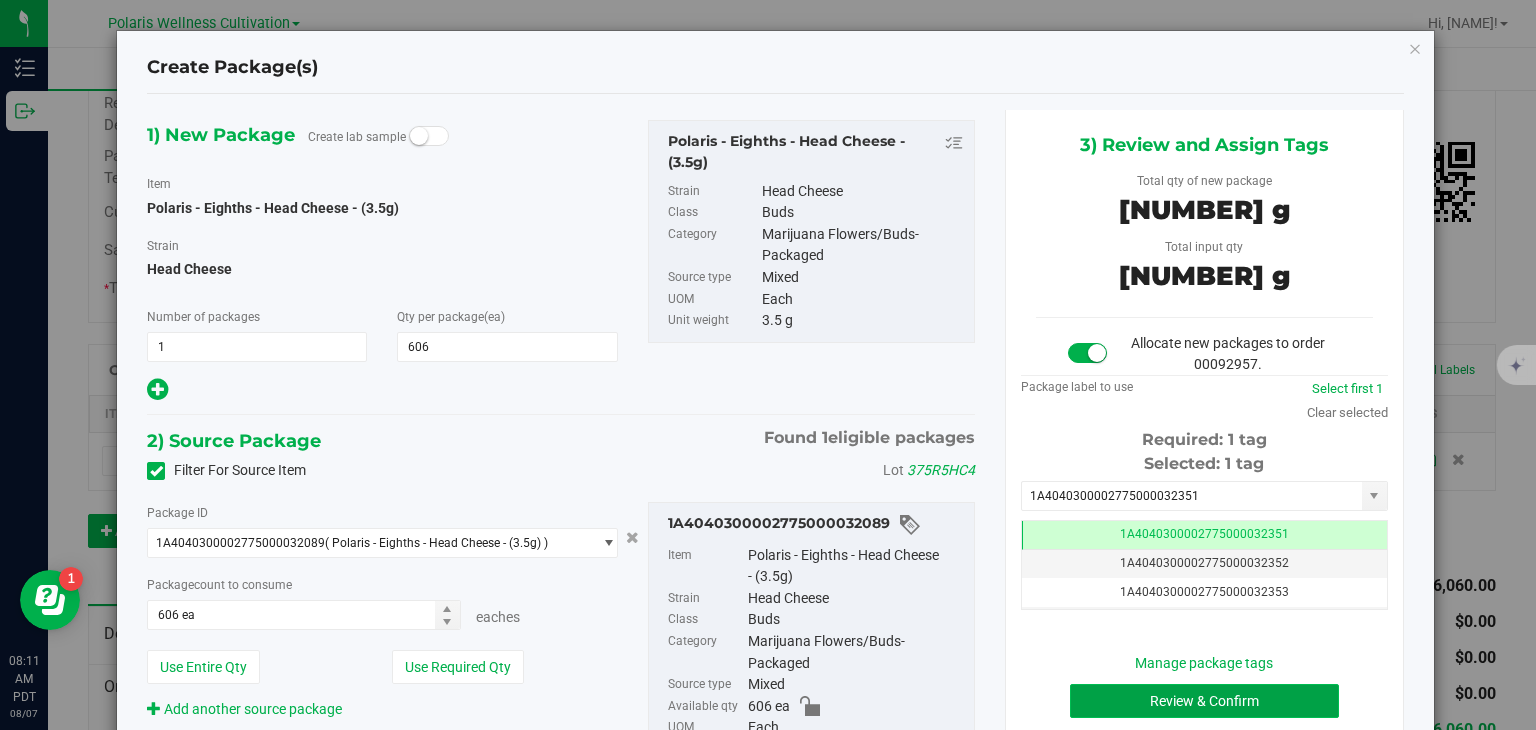click on "Review & Confirm" at bounding box center [1204, 701] 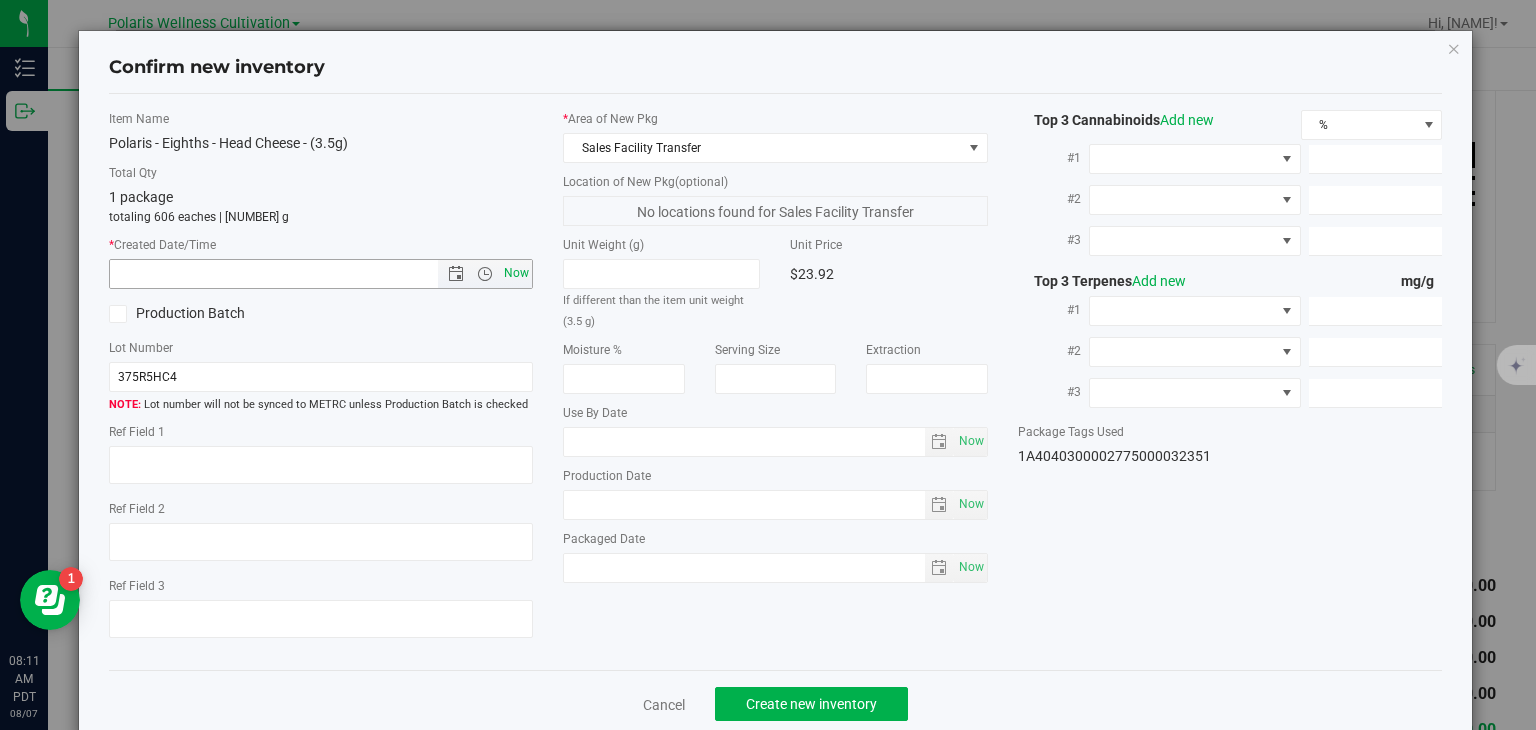 click on "Now" at bounding box center (517, 273) 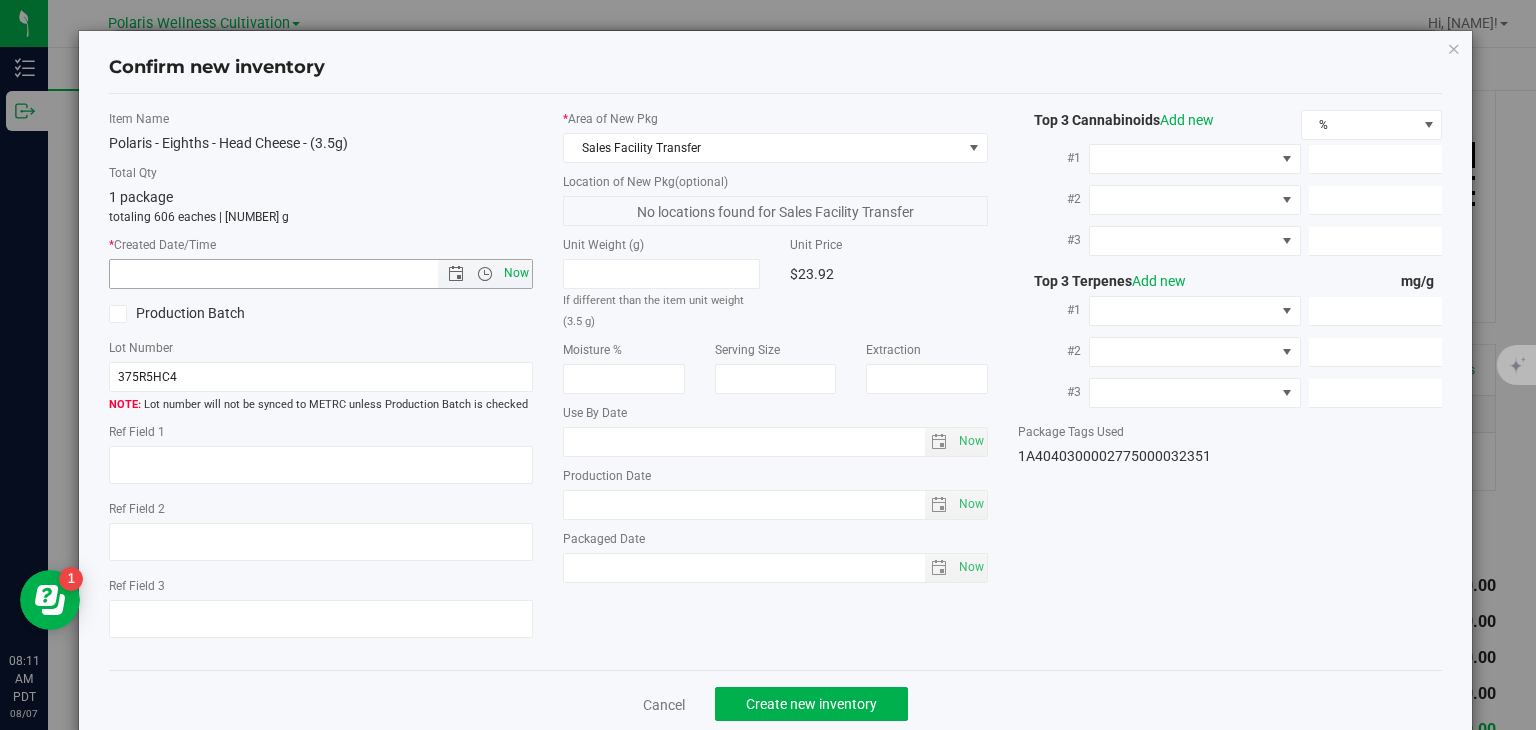 type on "[DATE] [TIME]" 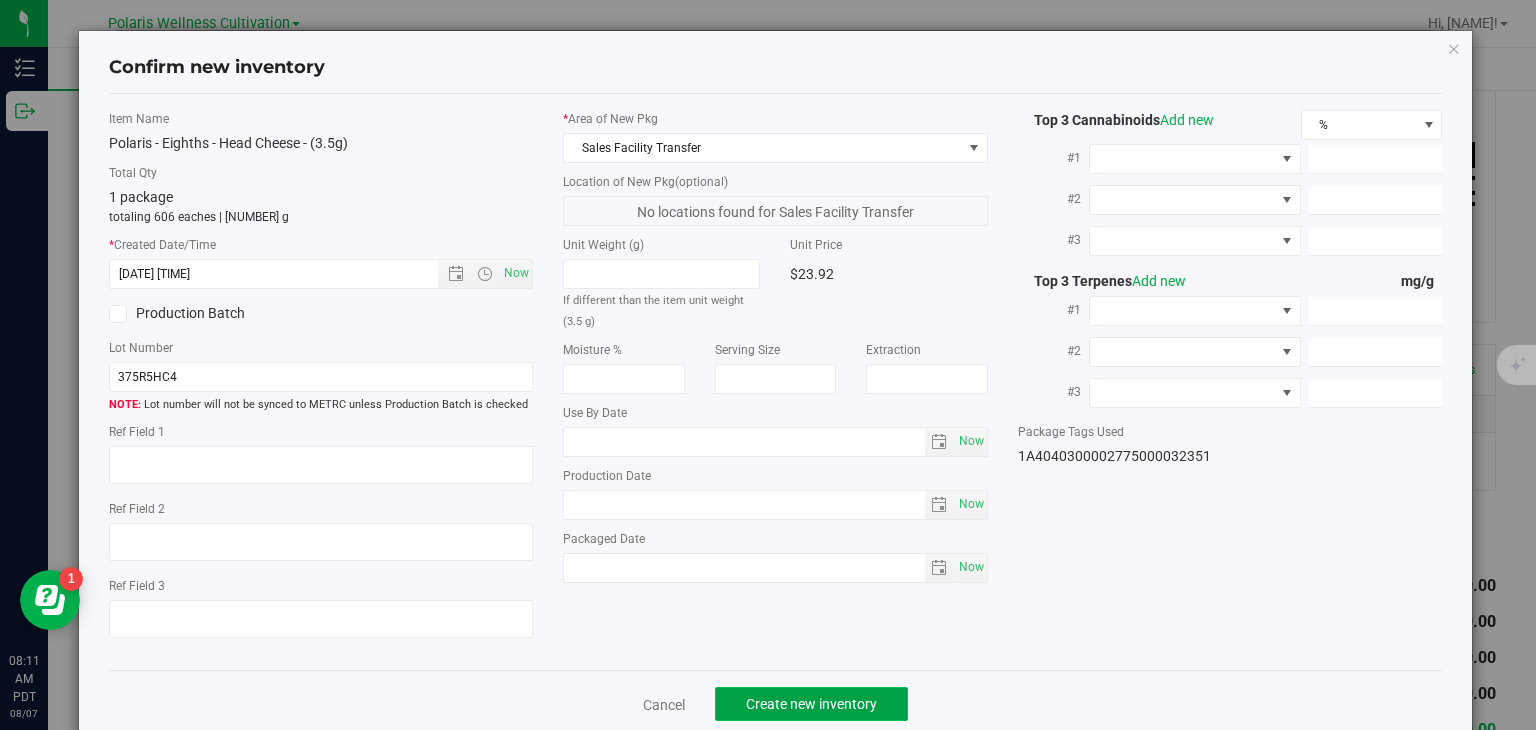 click on "Create new inventory" 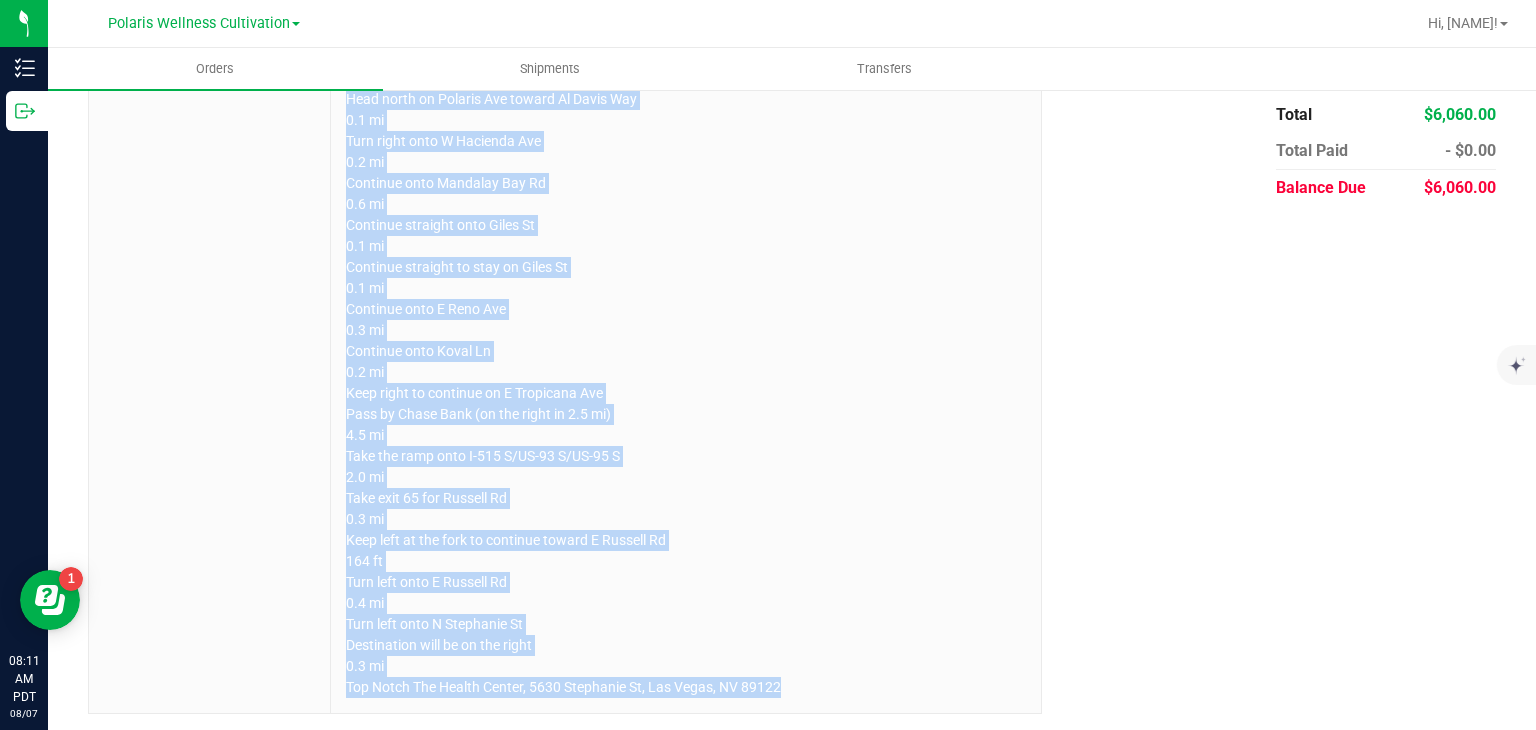 drag, startPoint x: 336, startPoint y: 124, endPoint x: 964, endPoint y: 776, distance: 905.25574 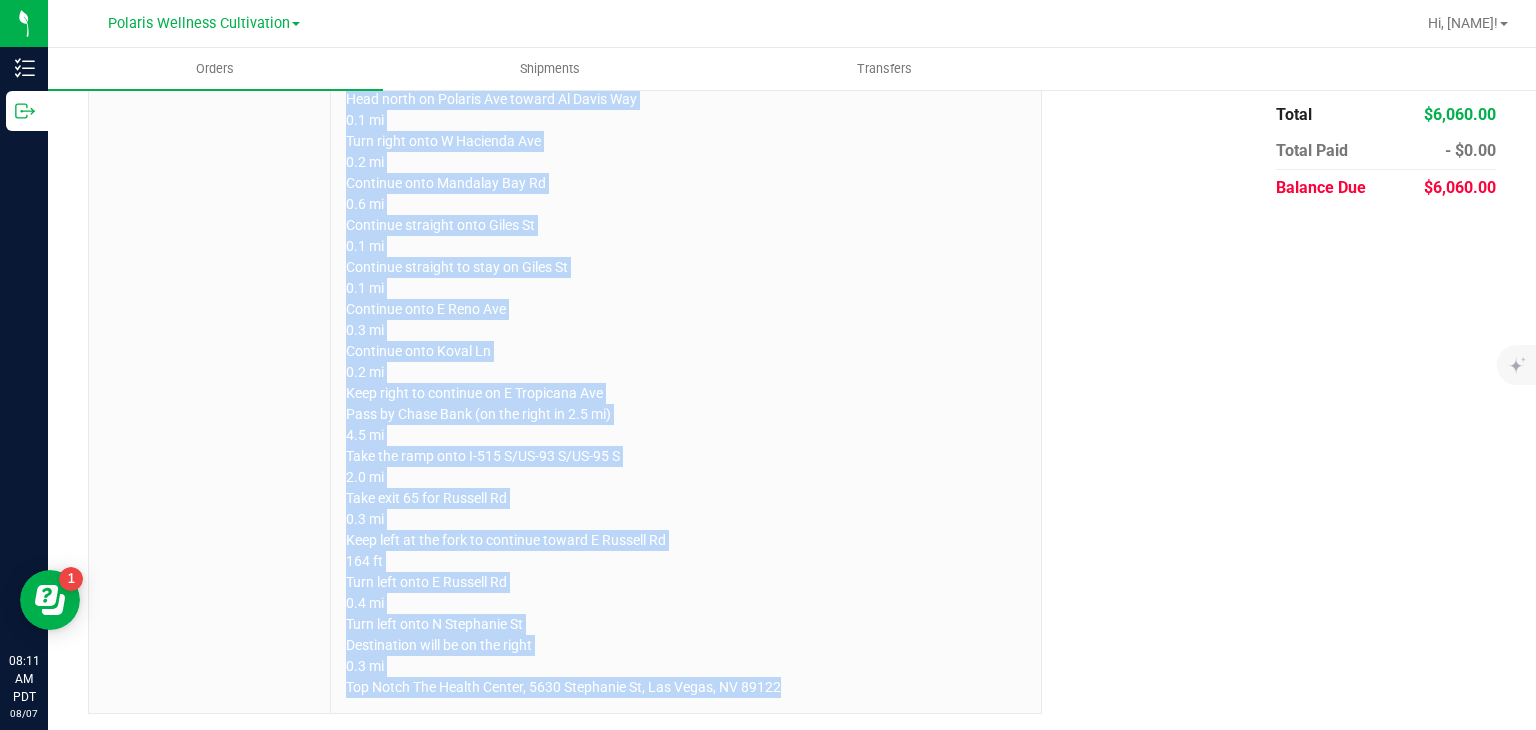 click on "Inventory Outbound [TIME] [DATE]  [DATE]   Polaris Wellness Cultivation   Polaris Wellness Cultivation   Polaris Wellness Production   Hi, [NAME]!
Orders
Shipments
Transfers
Back to Orders
Order details   Export PDF   Done Editing   Order #   00092957   Status   Allocated   Order Date   Aug 5, 2025 4:43 PM PDT   Payment Status   Awaiting Payment   Invoice Date  08/05/2025  Requested Delivery Date  08/06/2025  Payment Terms  None *" at bounding box center (768, 365) 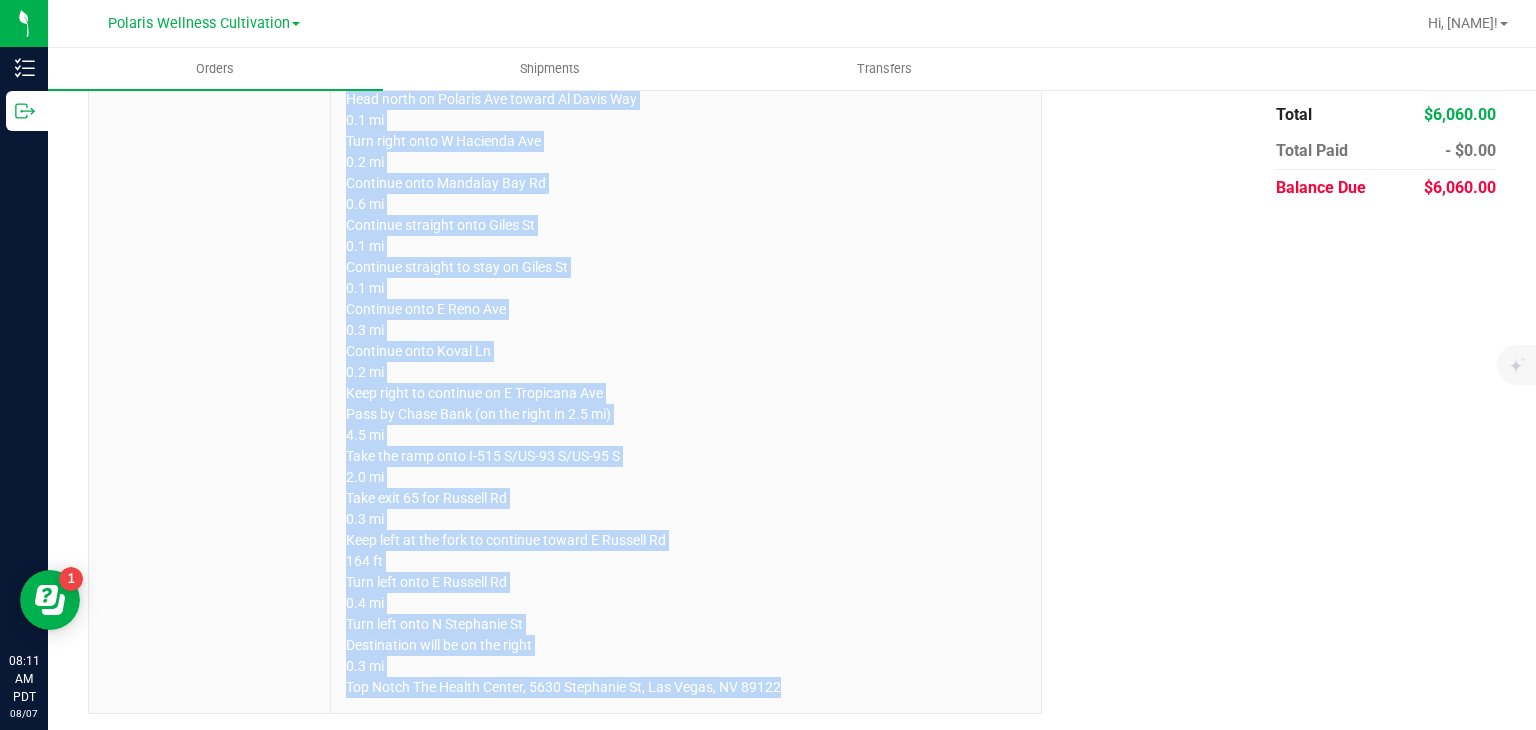 copy on "5385 Polaris Ave
Head north on Polaris Ave toward Al Davis Way
0.1 mi
Turn right onto W Hacienda Ave
0.2 mi
Continue onto Mandalay Bay Rd
0.6 mi
Continue straight onto Giles St
0.1 mi
Continue straight to stay on Giles St
0.1 mi
Continue onto E Reno Ave
0.3 mi
Continue onto Koval Ln
0.2 mi
Keep right to continue on E Tropicana Ave
Pass by Chase Bank (on the right in 2.5 mi)
4.5 mi
Take the ramp onto I-515 S/US-93 S/US-95 S
2.0 mi
Take exit 65 for Russell Rd
0.3 mi
Keep left at the fork to continue toward E Russell Rd
164 ft
Turn left onto E Russell Rd
0.4 mi
Turn left onto N Stephanie St
Destination will be on the right
0.3 mi
Top Notch The Health Center, 5630 Stephanie St, Las Vegas, NV 89122" 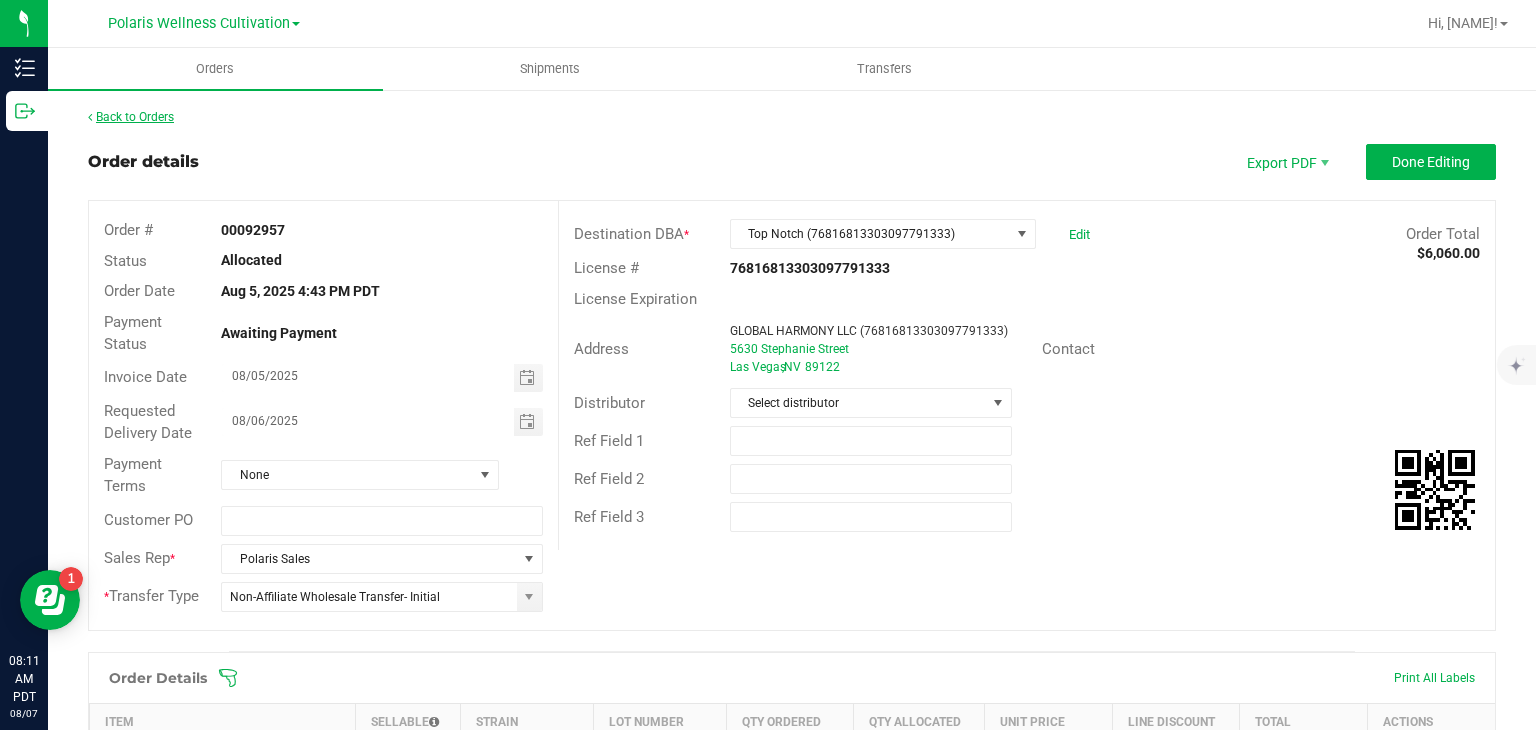 click on "Back to Orders" at bounding box center [131, 117] 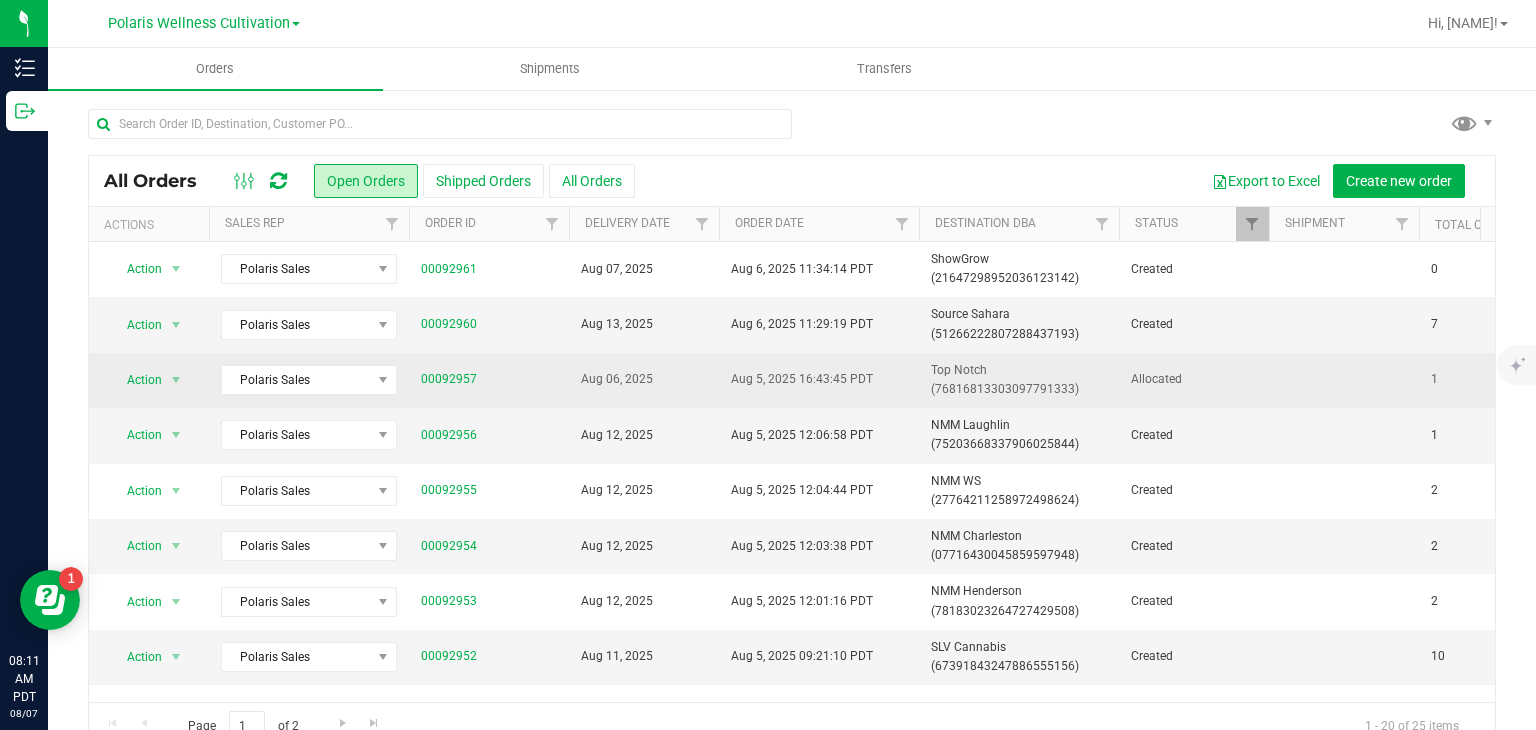 click on "Top Notch (76816813303097791333)" at bounding box center [1019, 380] 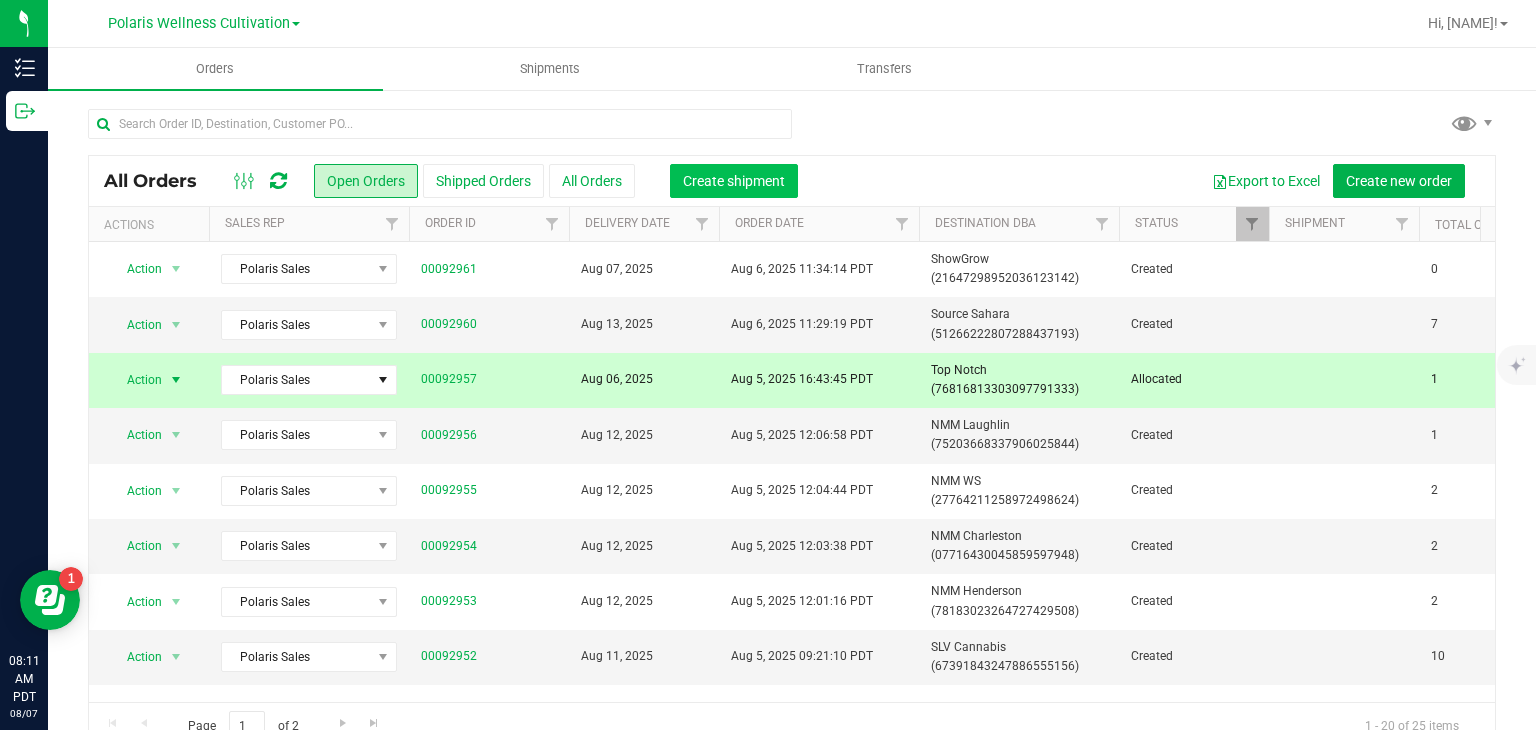click on "Create shipment" at bounding box center (734, 181) 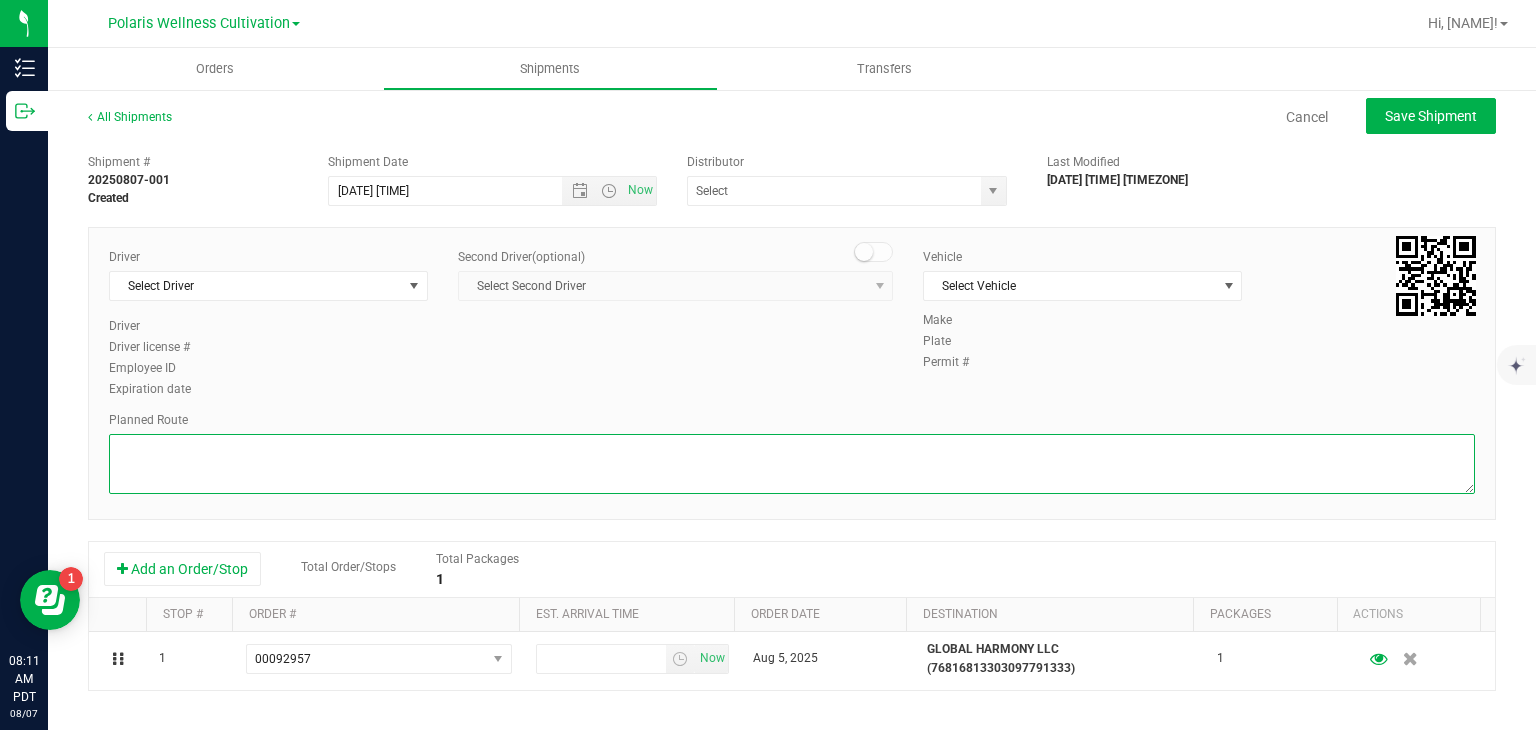 click at bounding box center (792, 464) 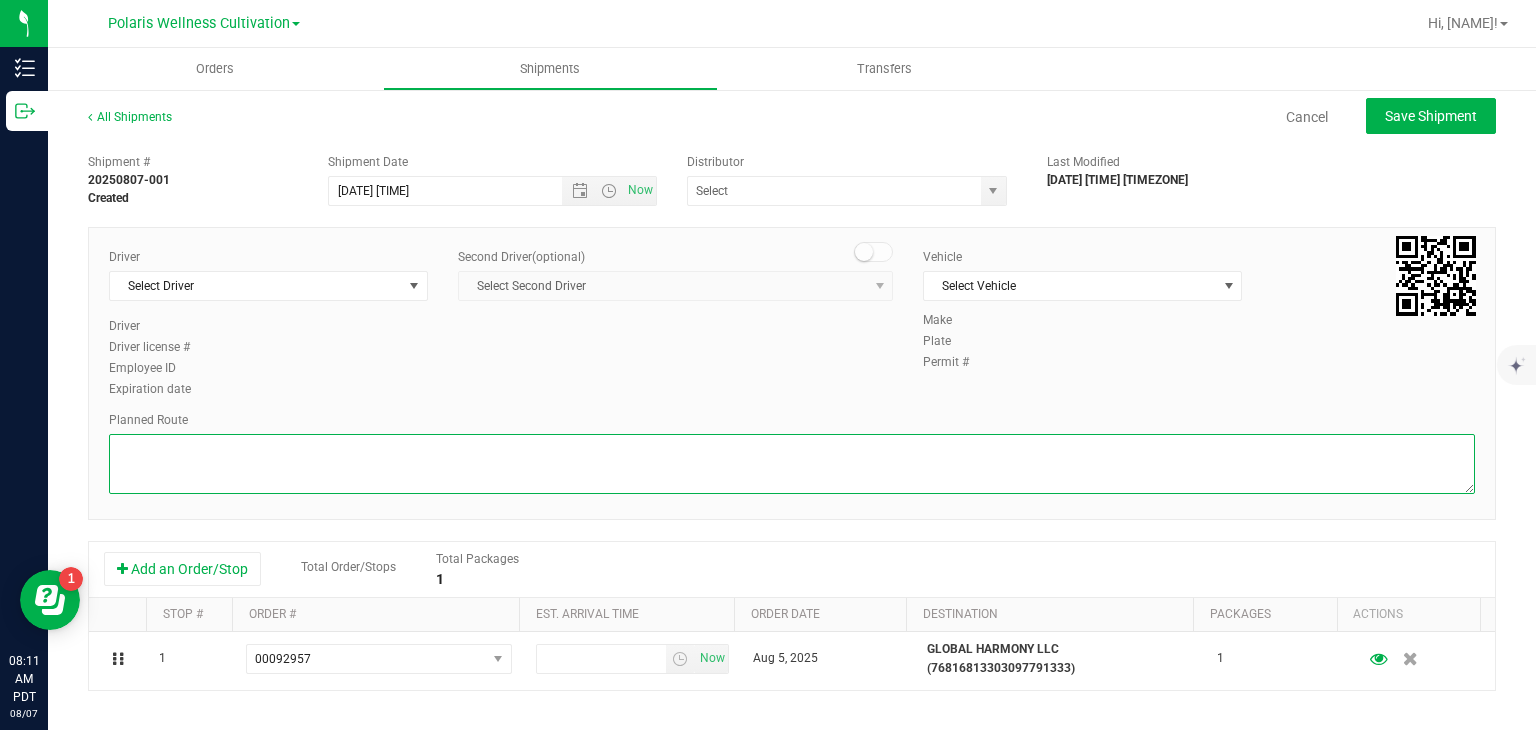 paste on "5385 Polaris Ave
Head north on Polaris Ave toward Al Davis Way
0.1 mi
Turn right onto W Hacienda Ave
0.2 mi
Continue onto Mandalay Bay Rd
0.6 mi
Continue straight onto Giles St
0.1 mi
Continue straight to stay on Giles St
0.1 mi
Continue onto E Reno Ave
0.3 mi
Continue onto Koval Ln
0.2 mi
Keep right to continue on E Tropicana Ave
Pass by Chase Bank (on the right in 2.5 mi)
4.5 mi
Take the ramp onto I-515 S/US-93 S/US-95 S
2.0 mi
Take exit 65 for Russell Rd
0.3 mi
Keep left at the fork to continue toward E Russell Rd
164 ft
Turn left onto E Russell Rd
0.4 mi
Turn left onto N Stephanie St
Destination will be on the right
0.3 mi
Top Notch The Health Center, 5630 Stephanie St, Las Vegas, NV 89122" 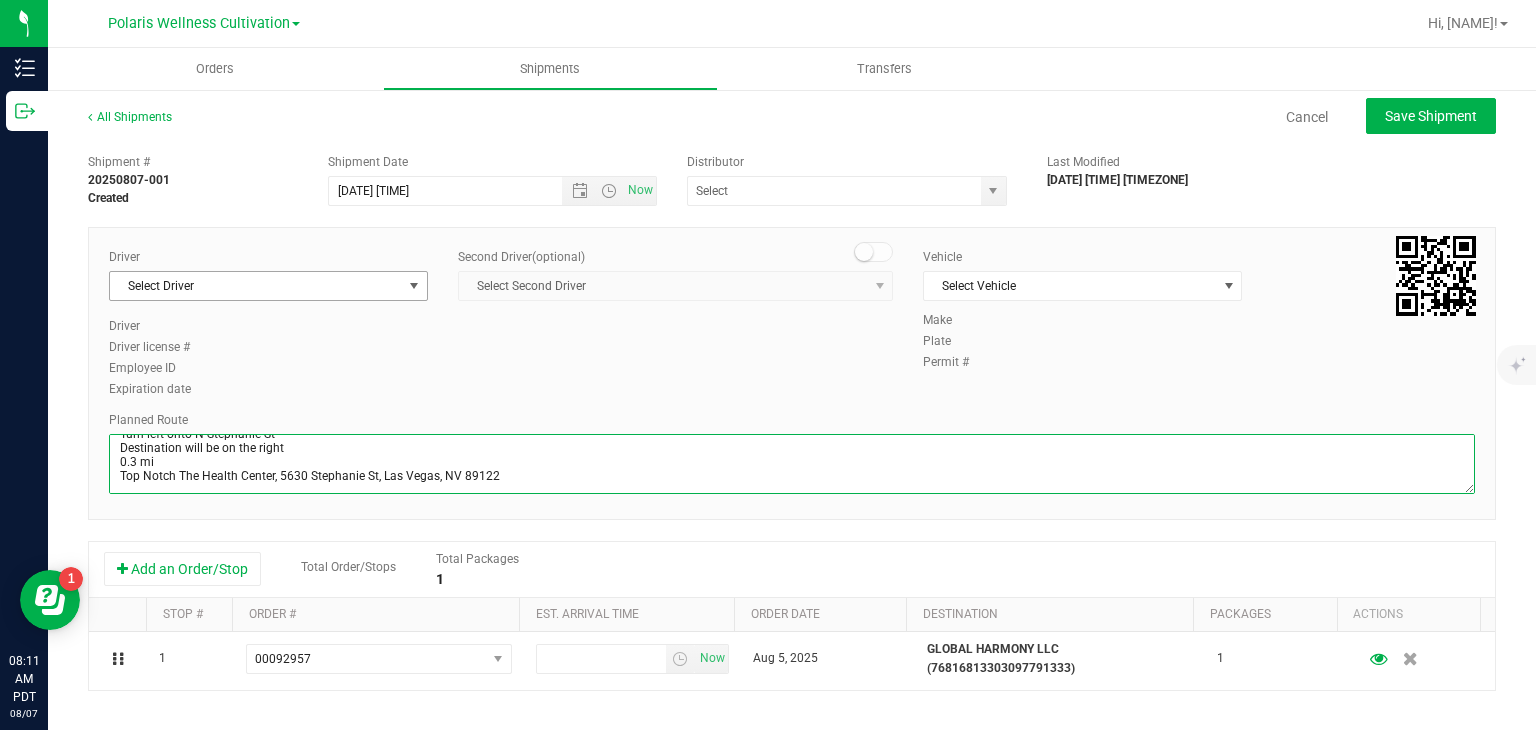 type on "5385 Polaris Ave
Head north on Polaris Ave toward Al Davis Way
0.1 mi
Turn right onto W Hacienda Ave
0.2 mi
Continue onto Mandalay Bay Rd
0.6 mi
Continue straight onto Giles St
0.1 mi
Continue straight to stay on Giles St
0.1 mi
Continue onto E Reno Ave
0.3 mi
Continue onto Koval Ln
0.2 mi
Keep right to continue on E Tropicana Ave
Pass by Chase Bank (on the right in 2.5 mi)
4.5 mi
Take the ramp onto I-515 S/US-93 S/US-95 S
2.0 mi
Take exit 65 for Russell Rd
0.3 mi
Keep left at the fork to continue toward E Russell Rd
164 ft
Turn left onto E Russell Rd
0.4 mi
Turn left onto N Stephanie St
Destination will be on the right
0.3 mi
Top Notch The Health Center, 5630 Stephanie St, Las Vegas, NV 89122" 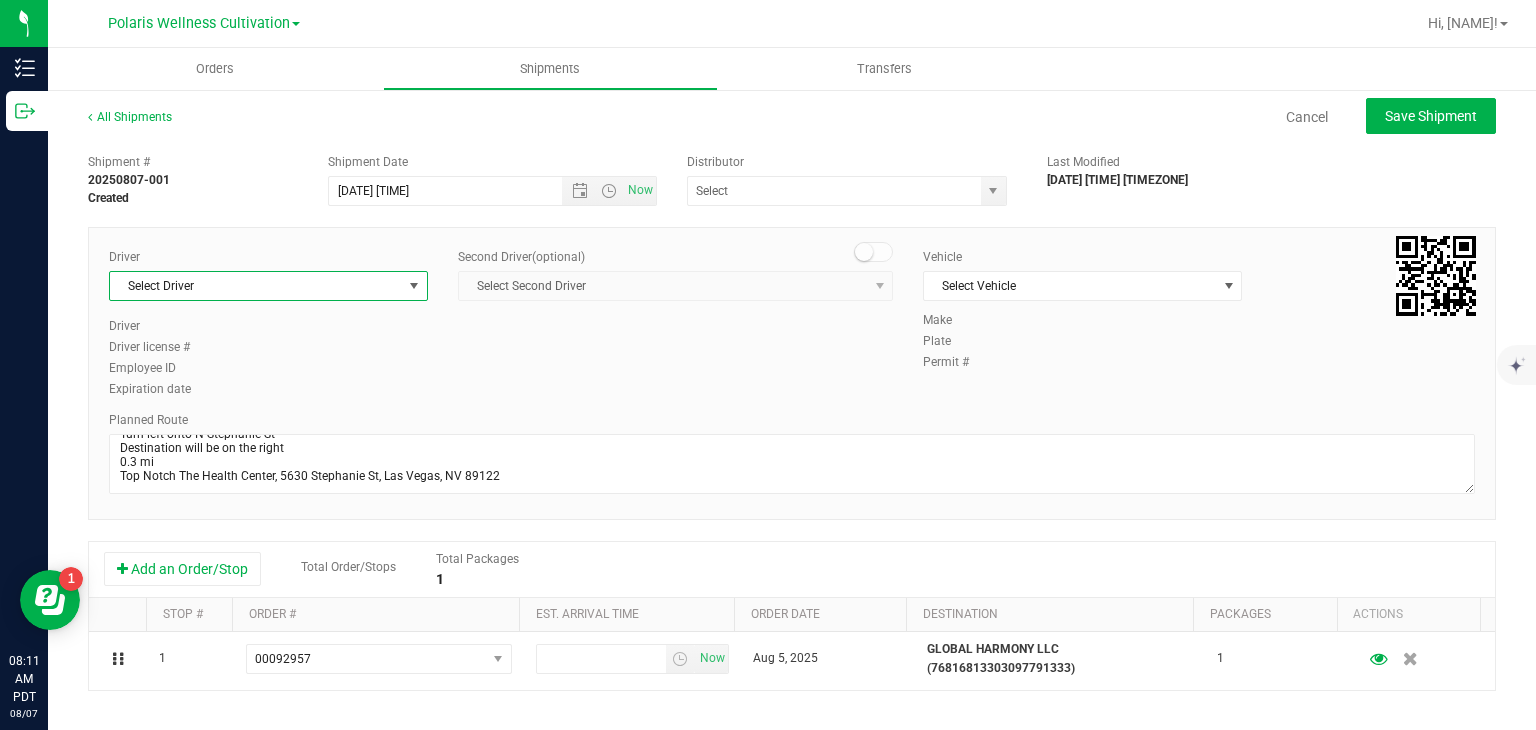 click at bounding box center (414, 286) 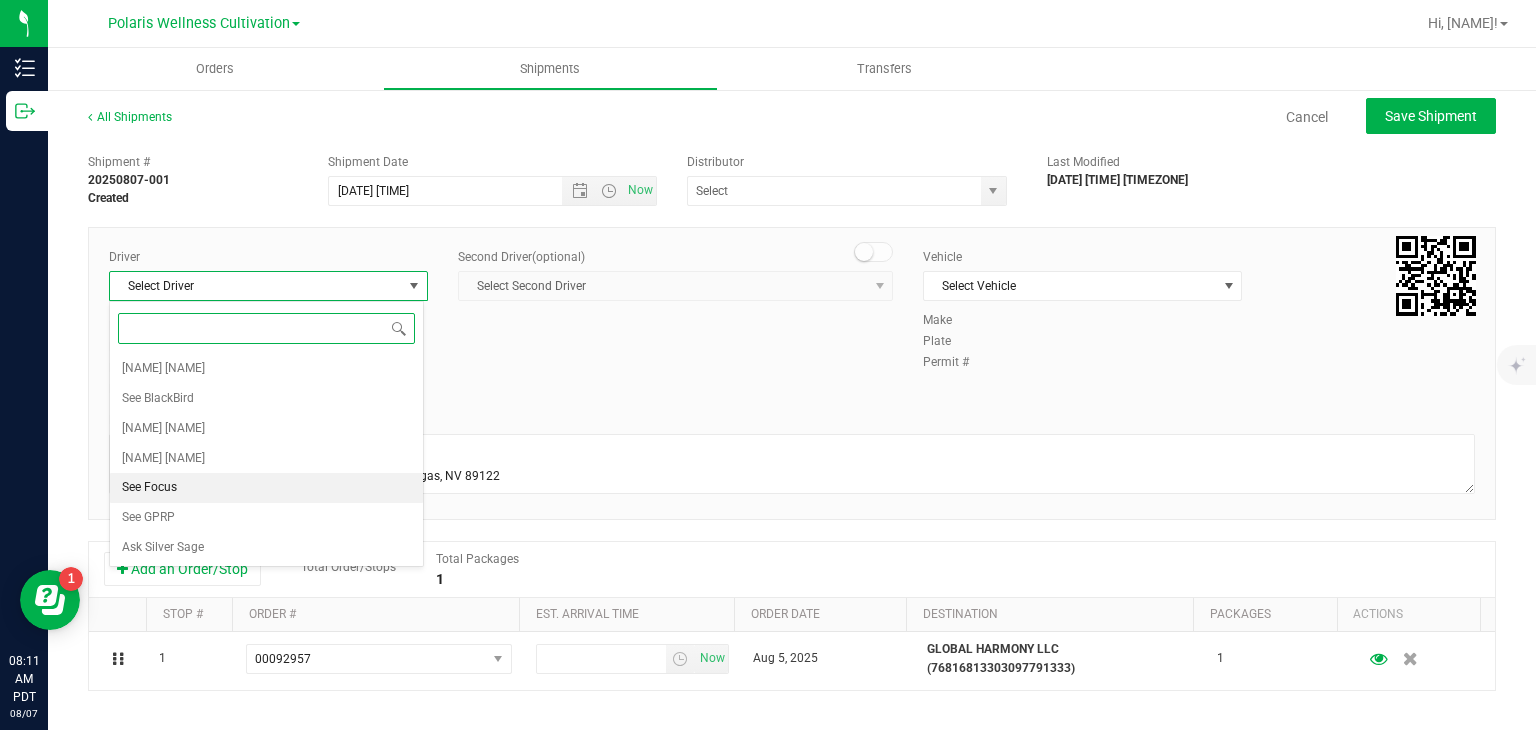 click on "See Focus" at bounding box center (266, 488) 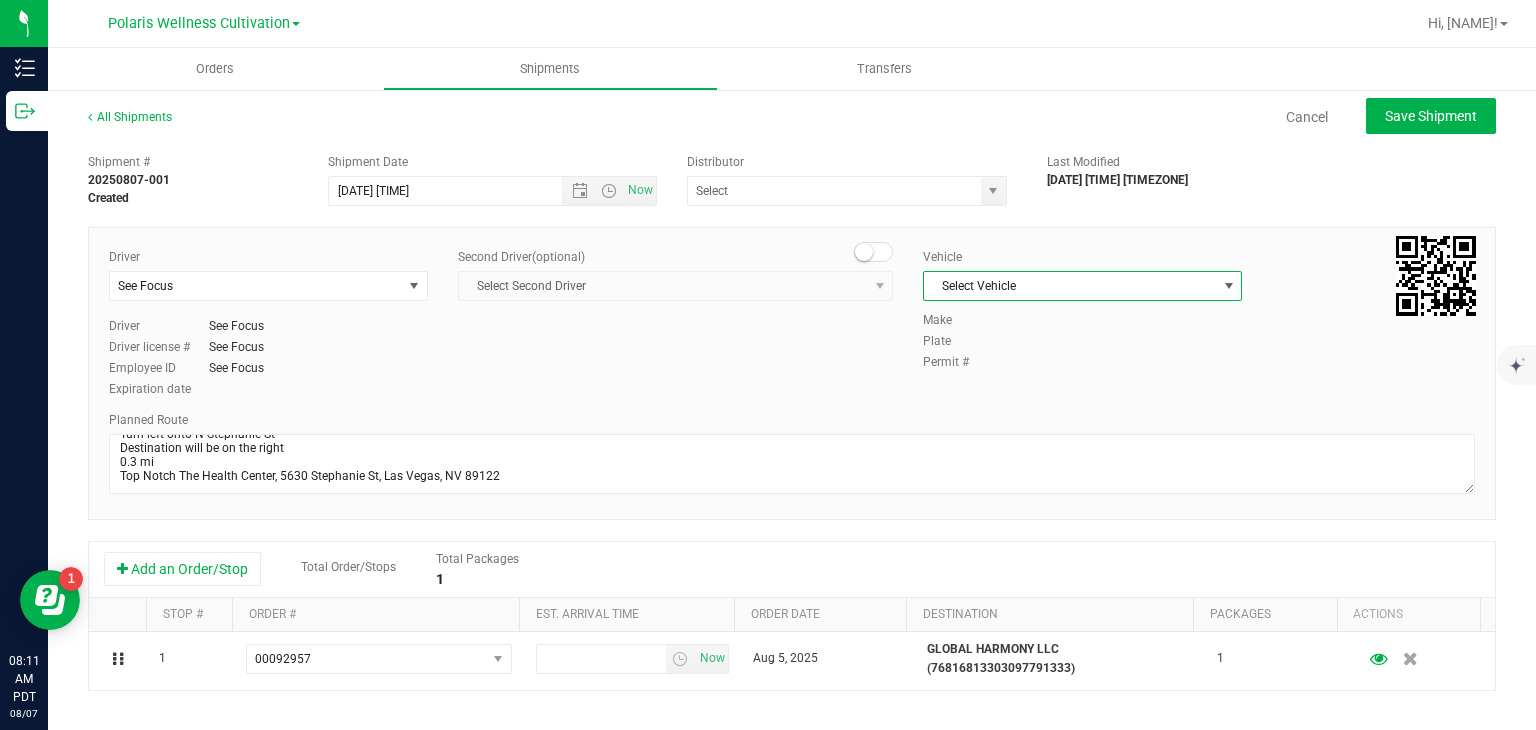 click at bounding box center (1228, 286) 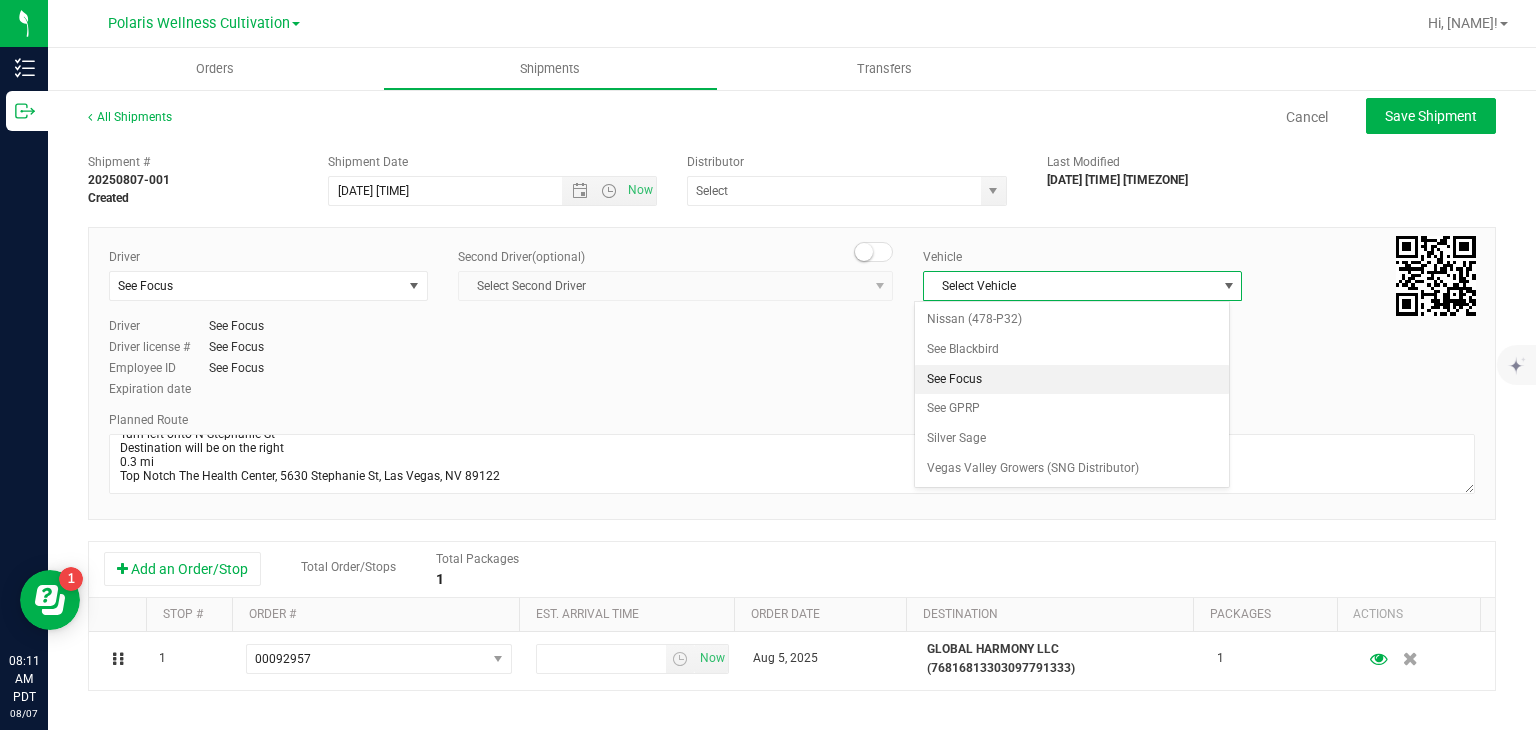 click on "See Focus" at bounding box center (1071, 380) 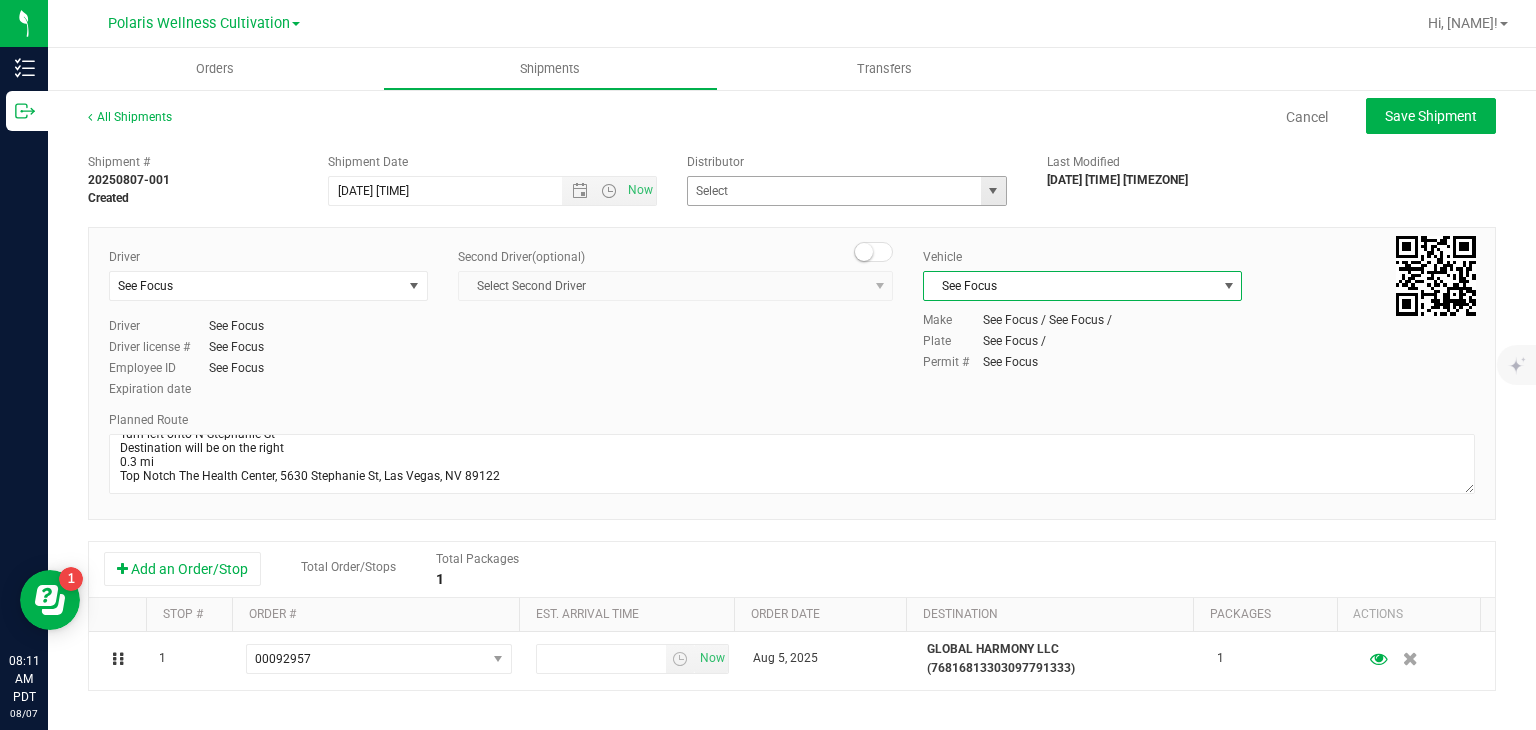click at bounding box center (993, 191) 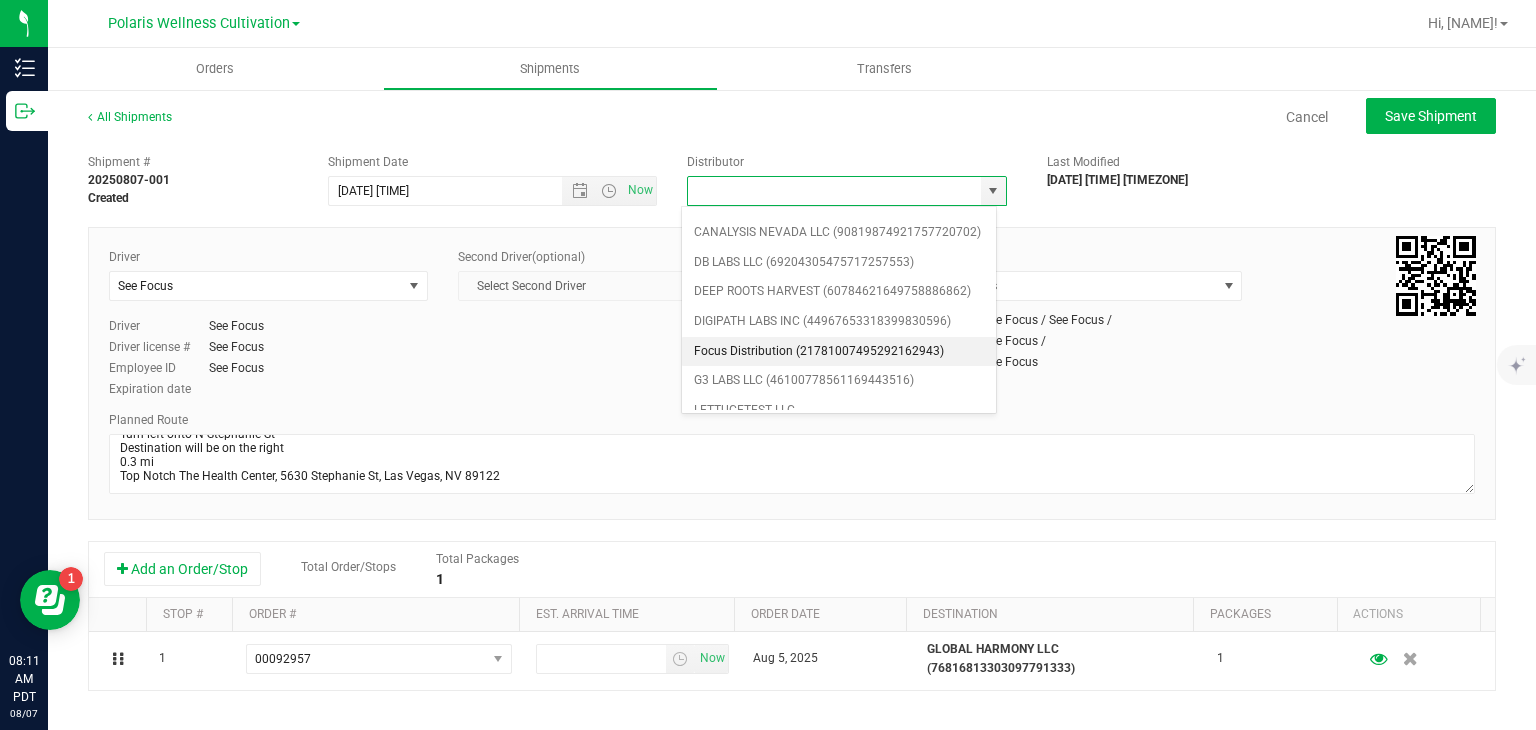 click on "Focus Distribution (21781007495292162943)" at bounding box center (839, 352) 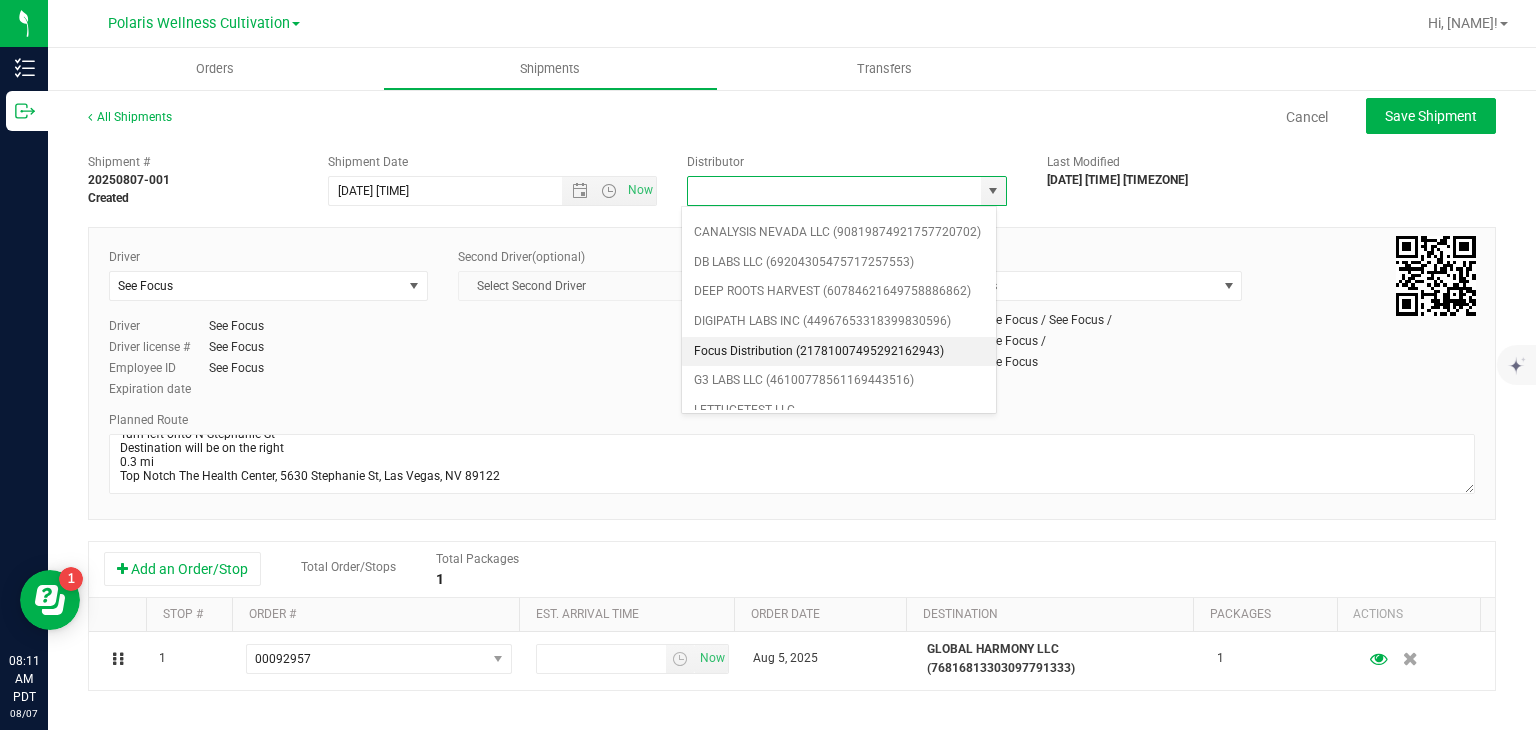 type on "Focus Distribution (21781007495292162943)" 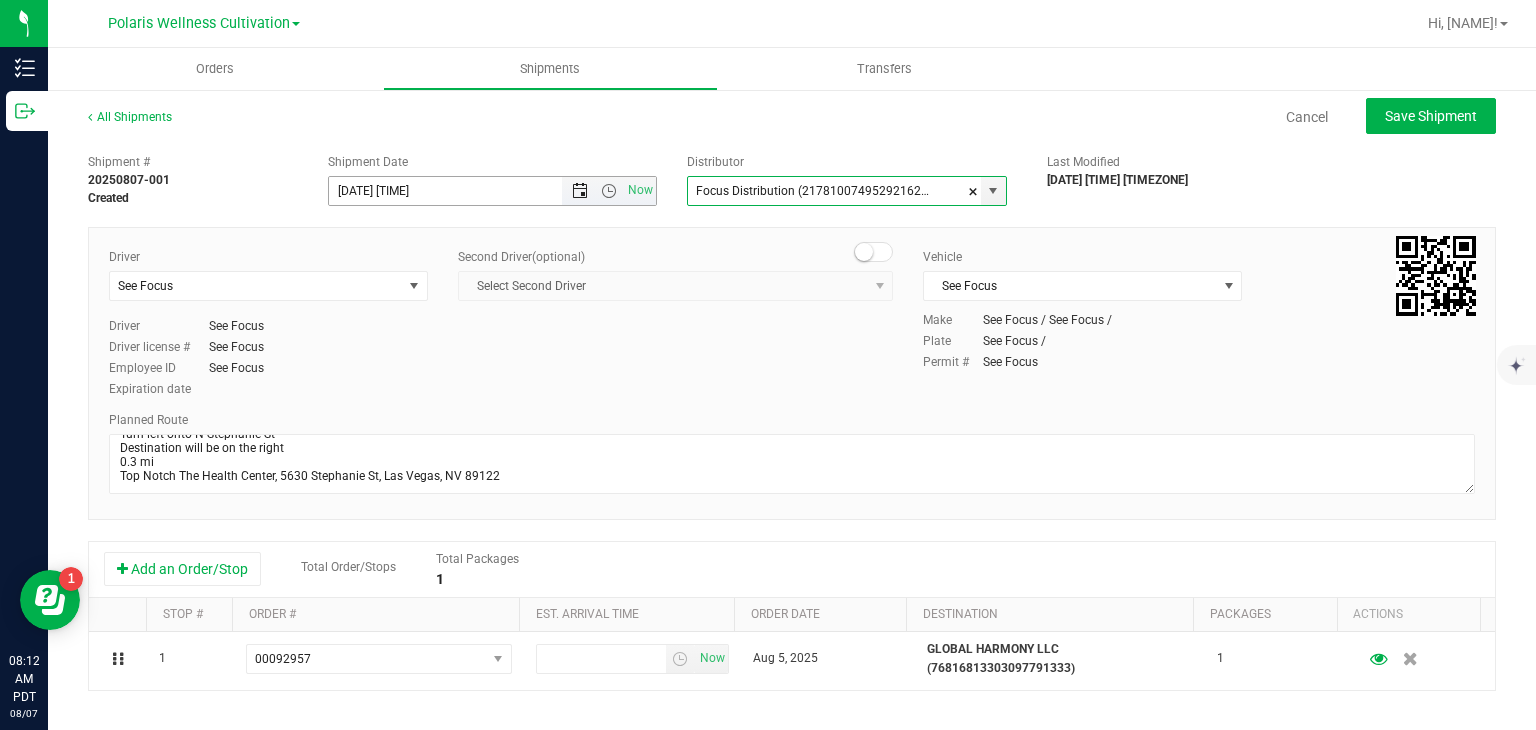 click at bounding box center (580, 191) 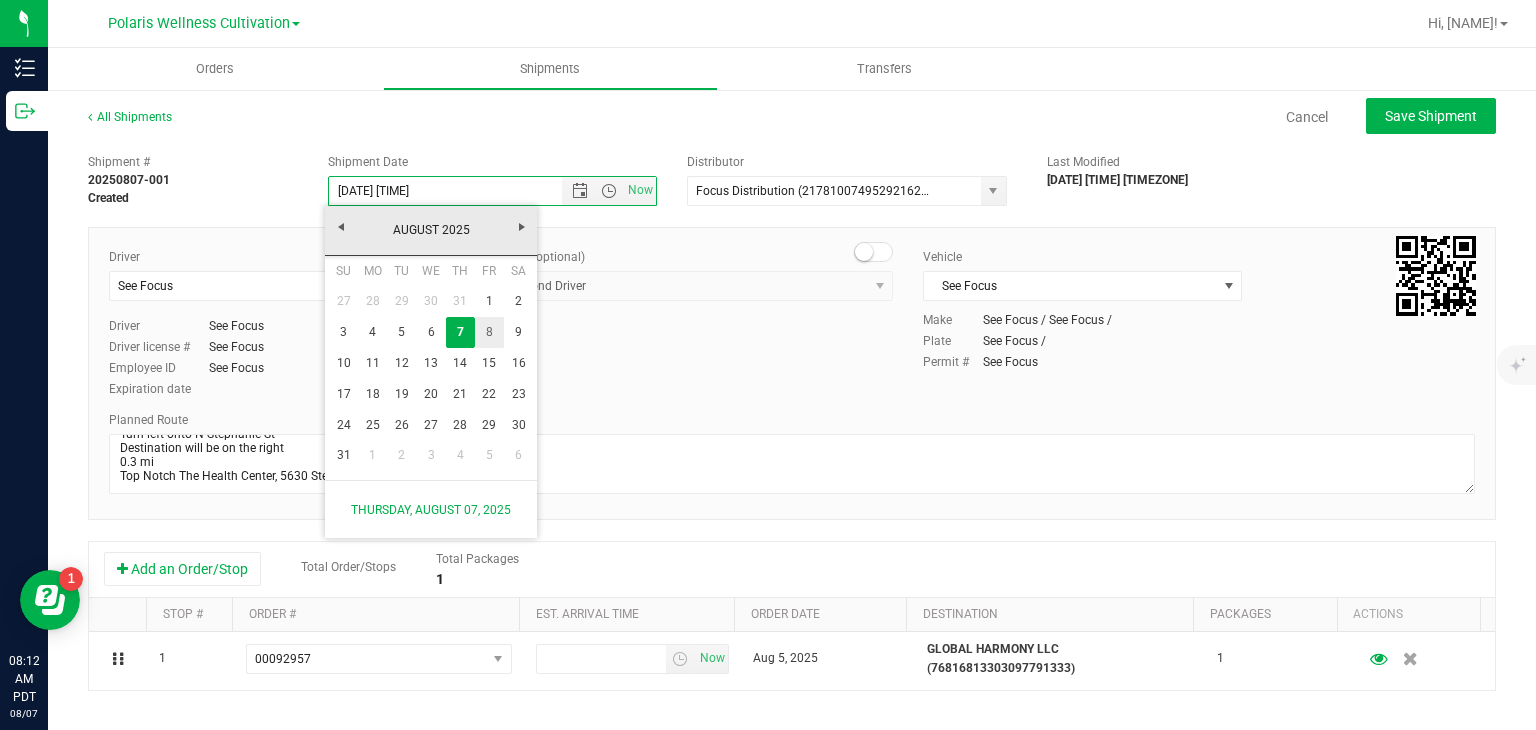 click on "8" at bounding box center (489, 332) 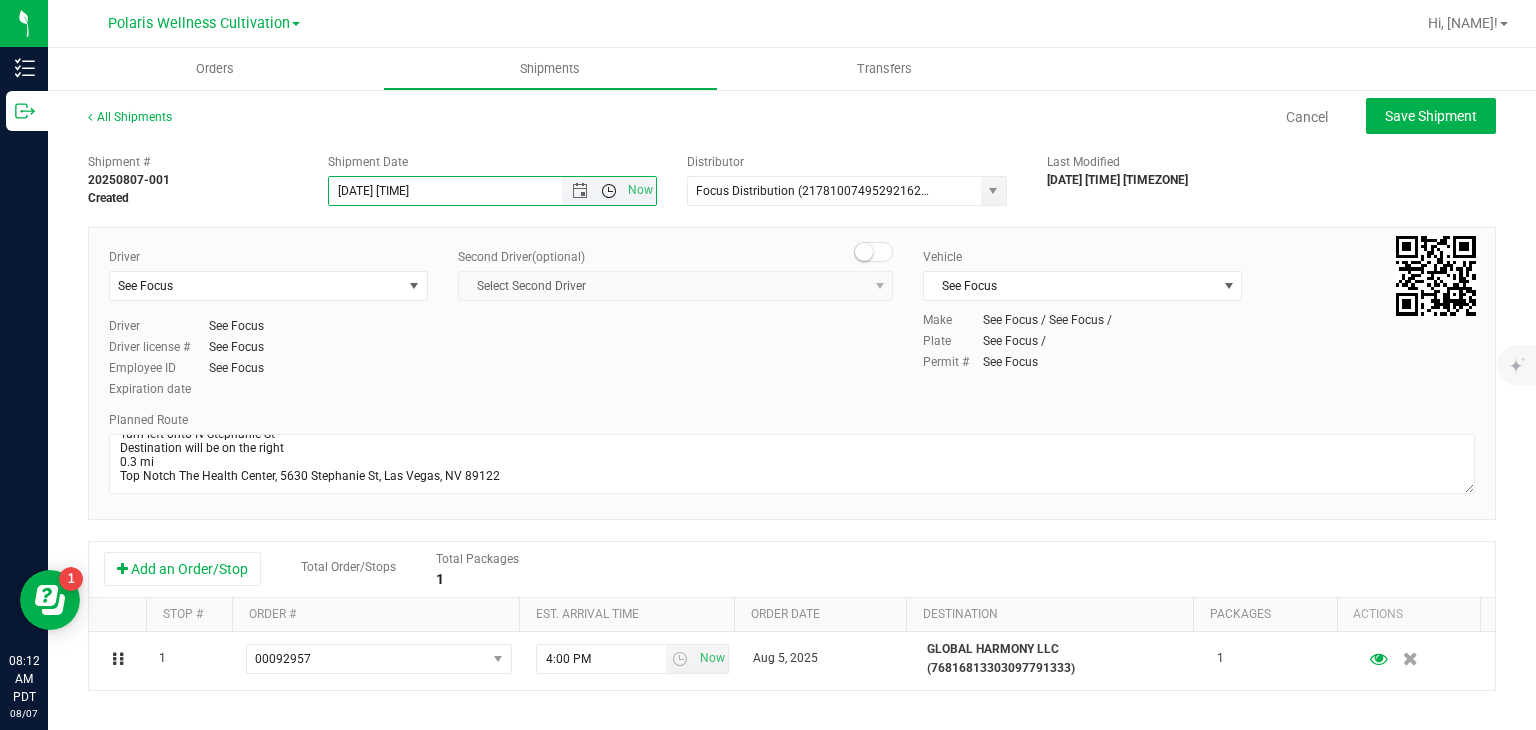 click at bounding box center [609, 191] 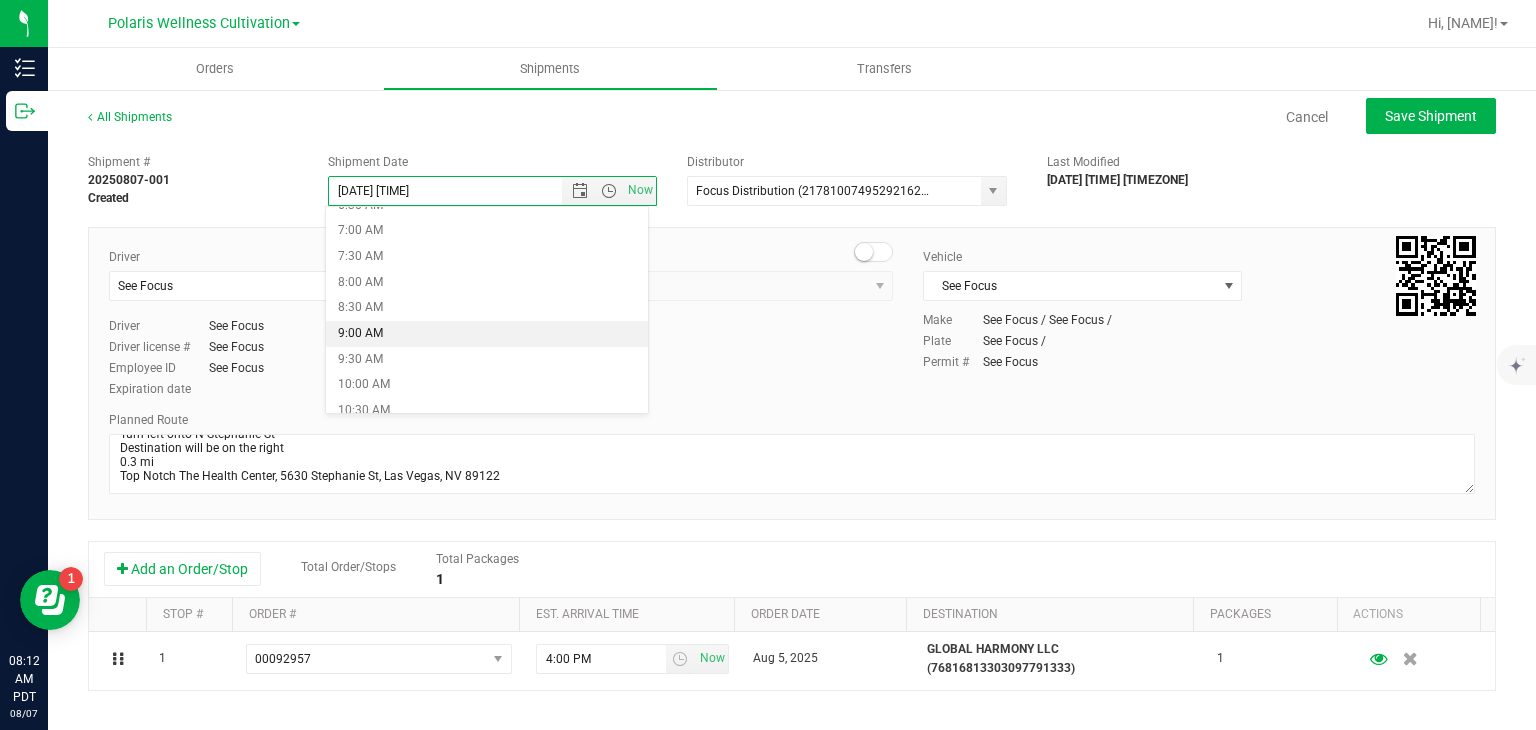 click on "9:00 AM" at bounding box center [487, 334] 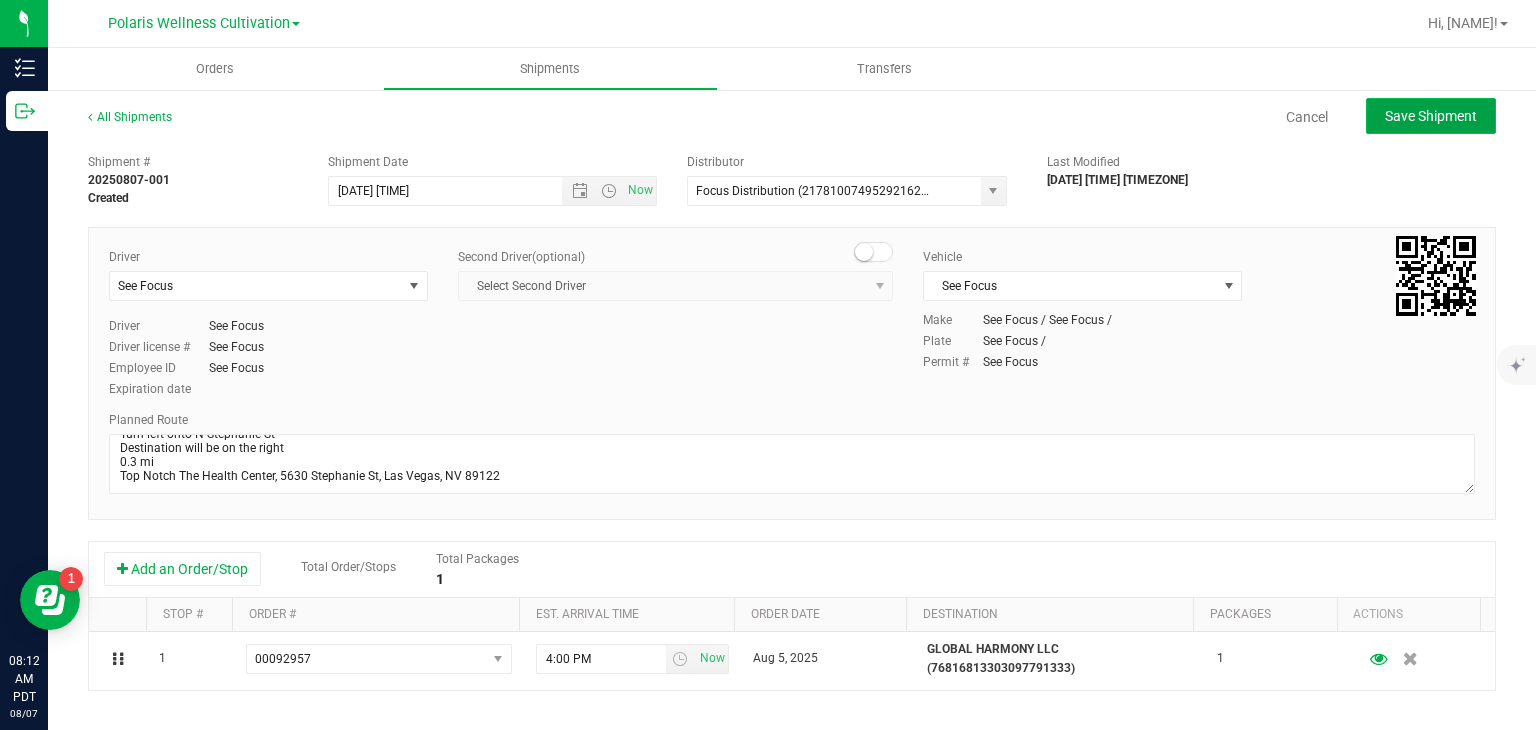 click on "Save Shipment" 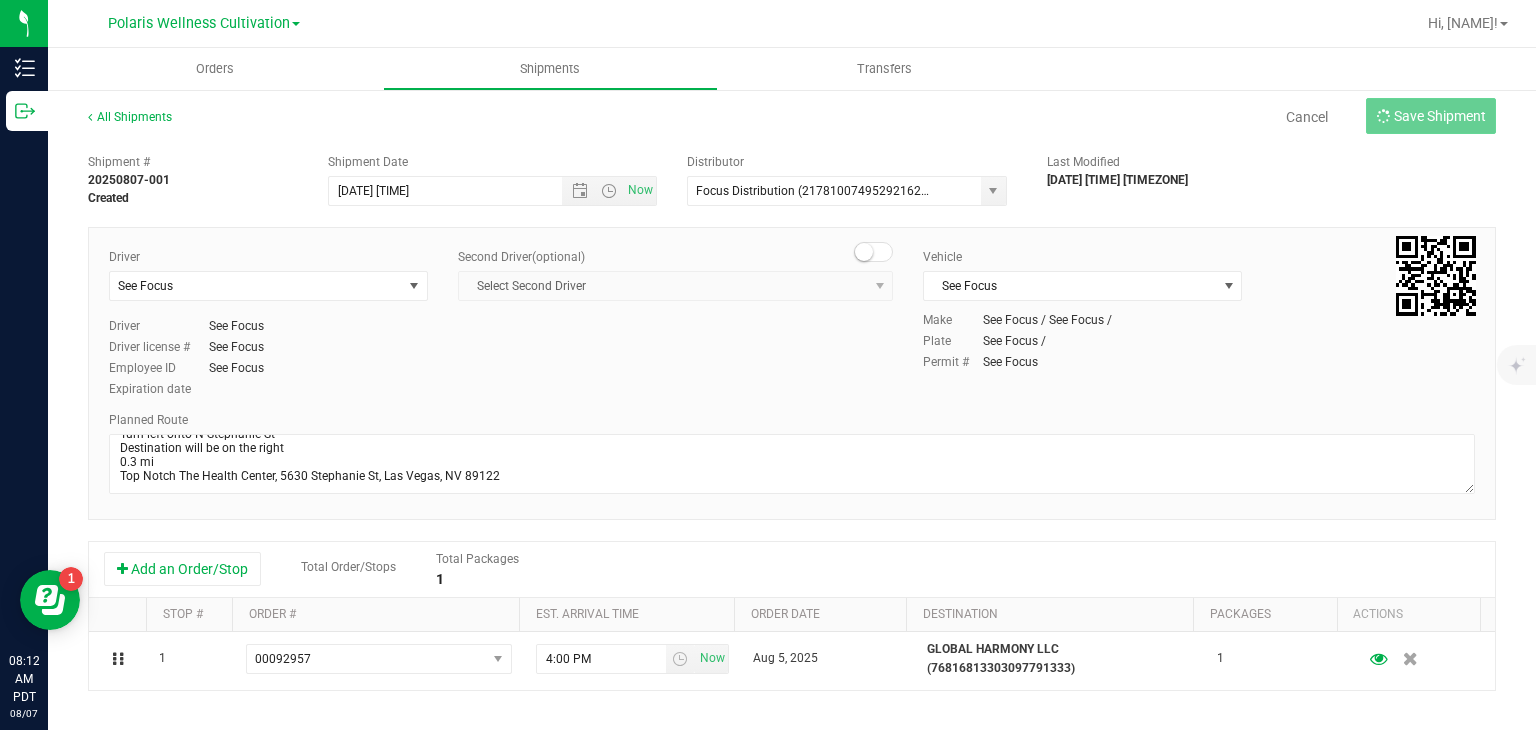 type on "[DATE] [TIME]" 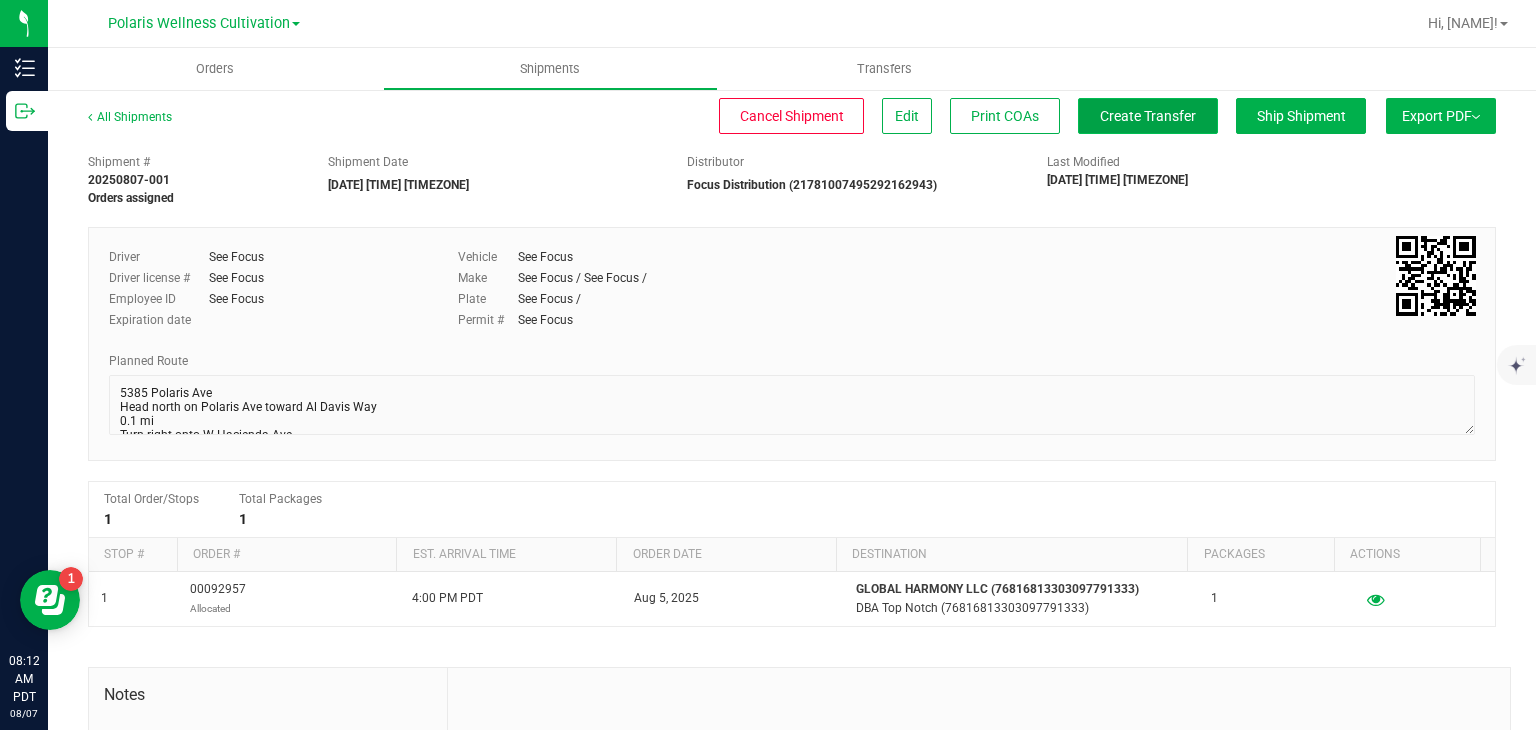 click on "Create Transfer" at bounding box center [1148, 116] 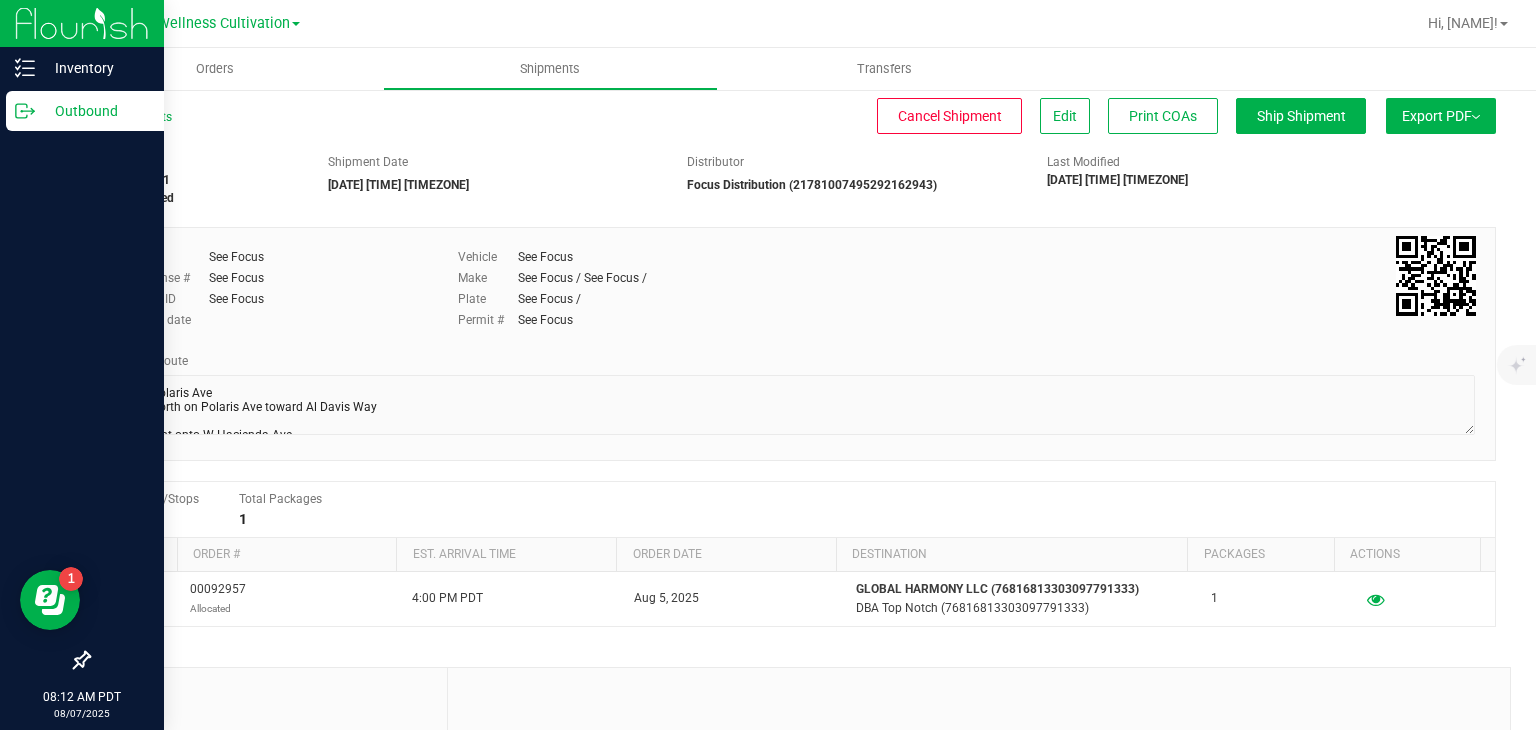 click 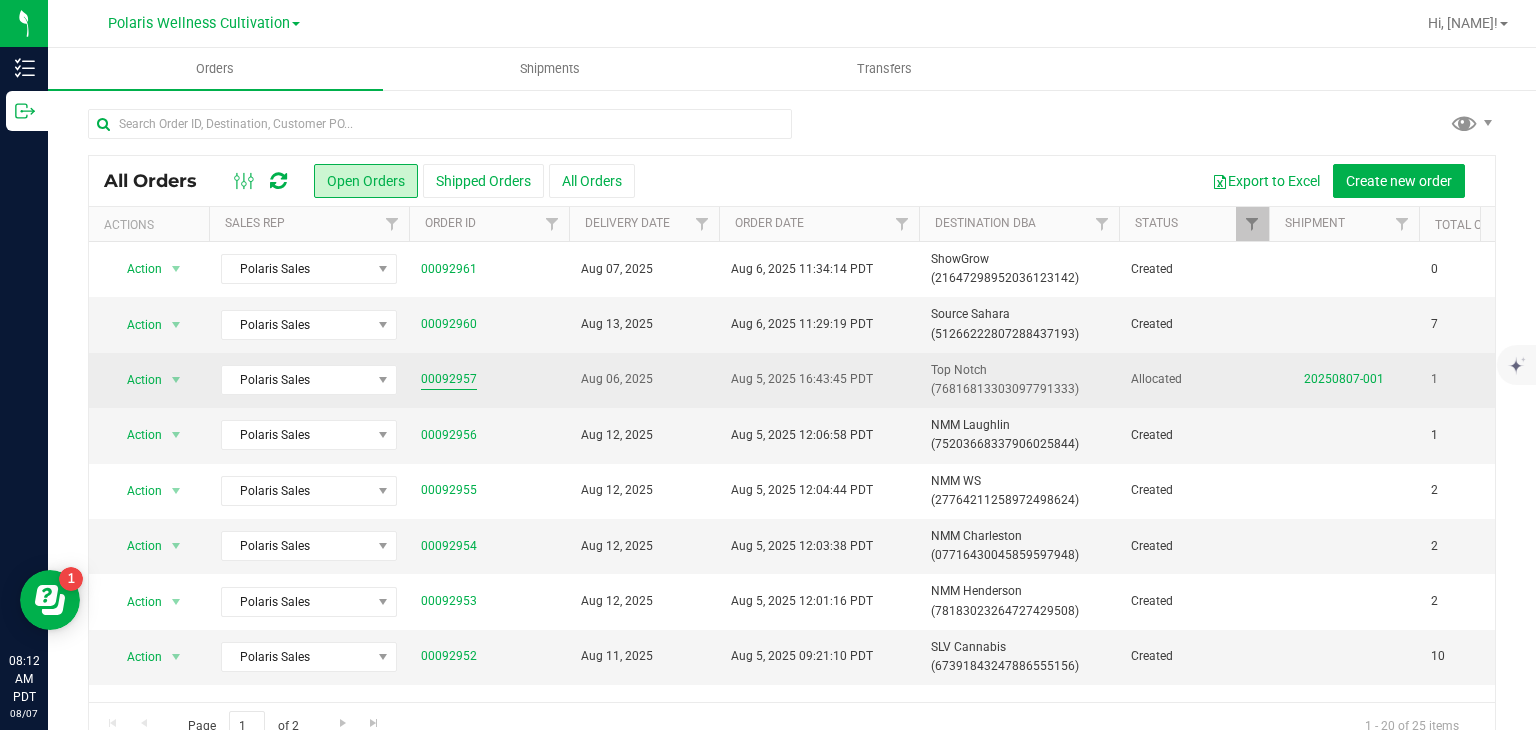 click on "00092957" at bounding box center [449, 379] 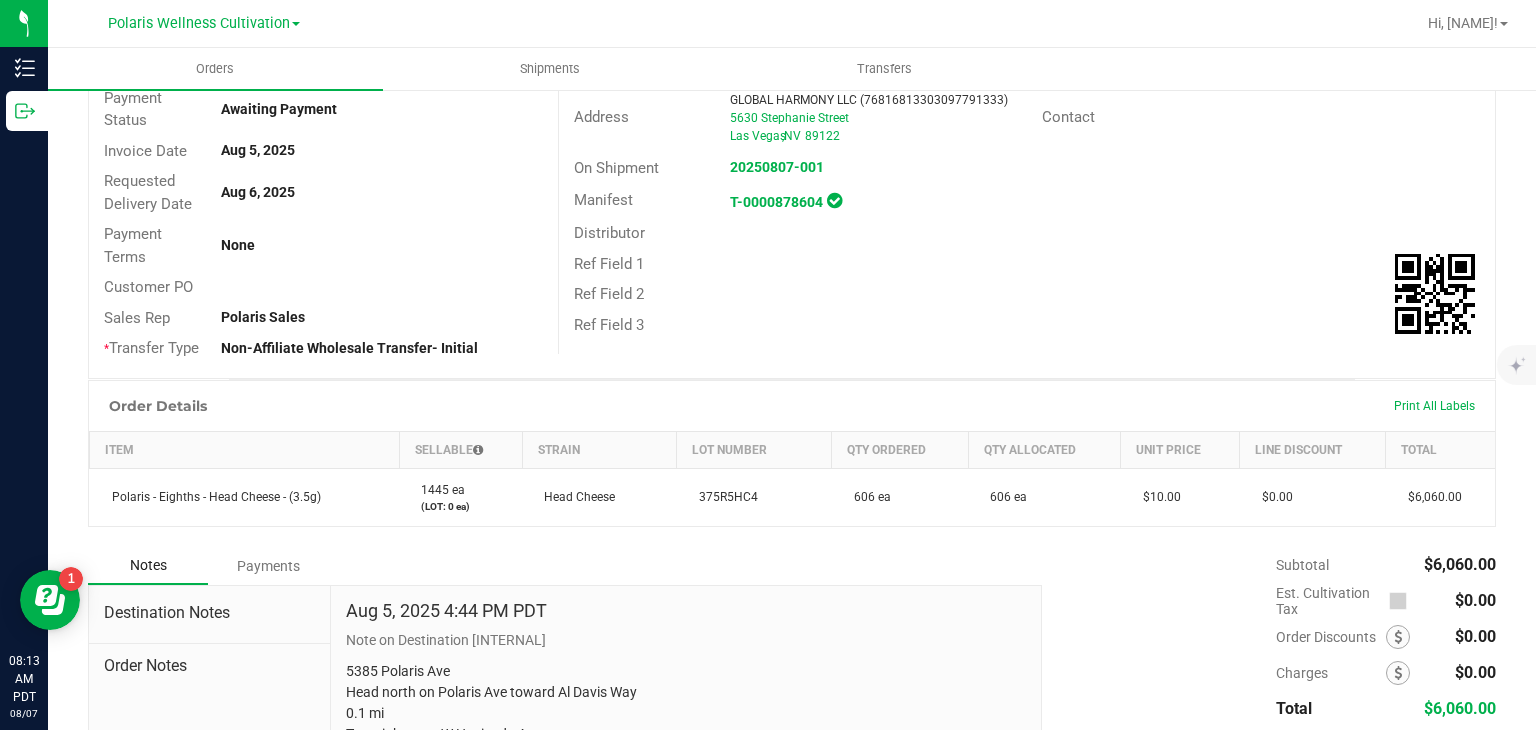 scroll, scrollTop: 0, scrollLeft: 0, axis: both 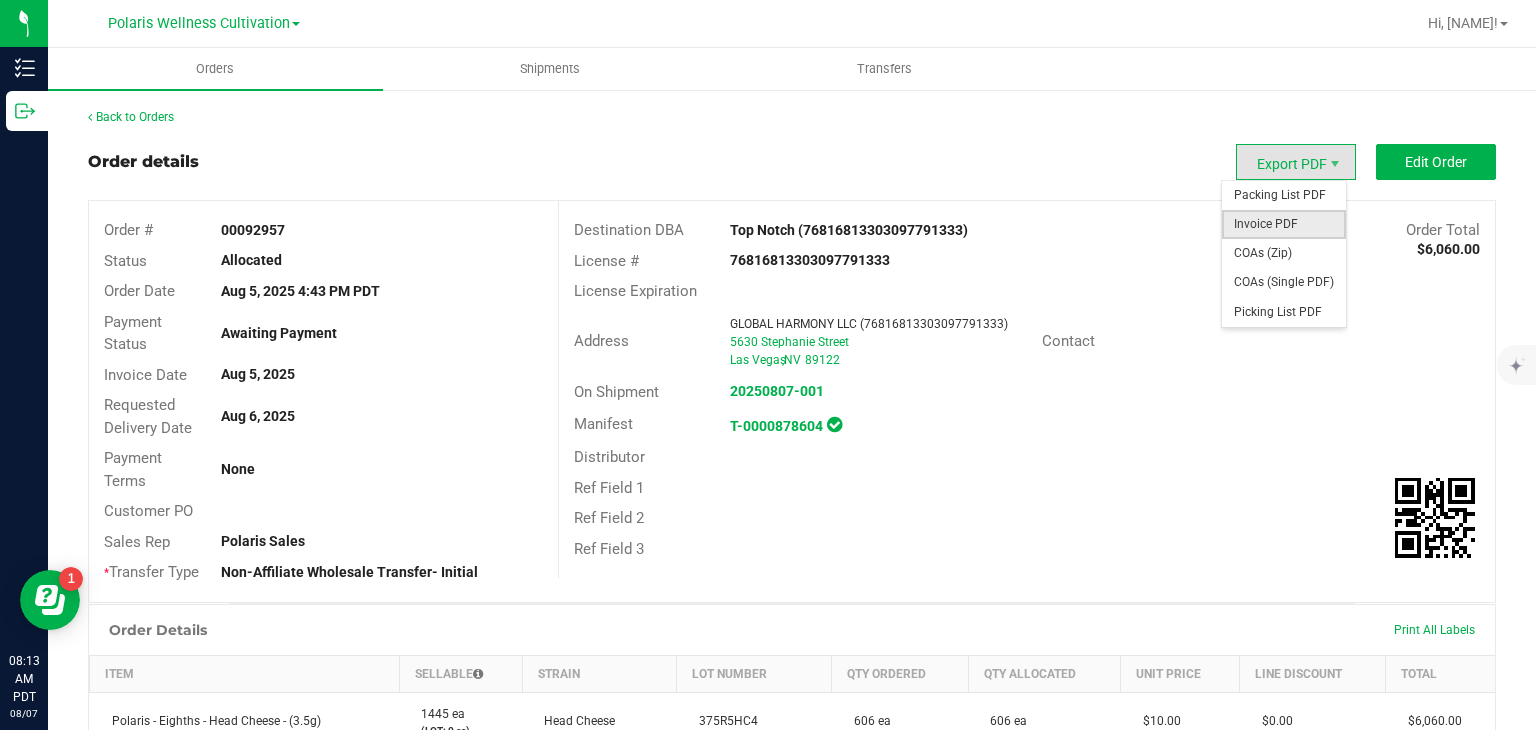 click on "Invoice PDF" at bounding box center [1284, 224] 